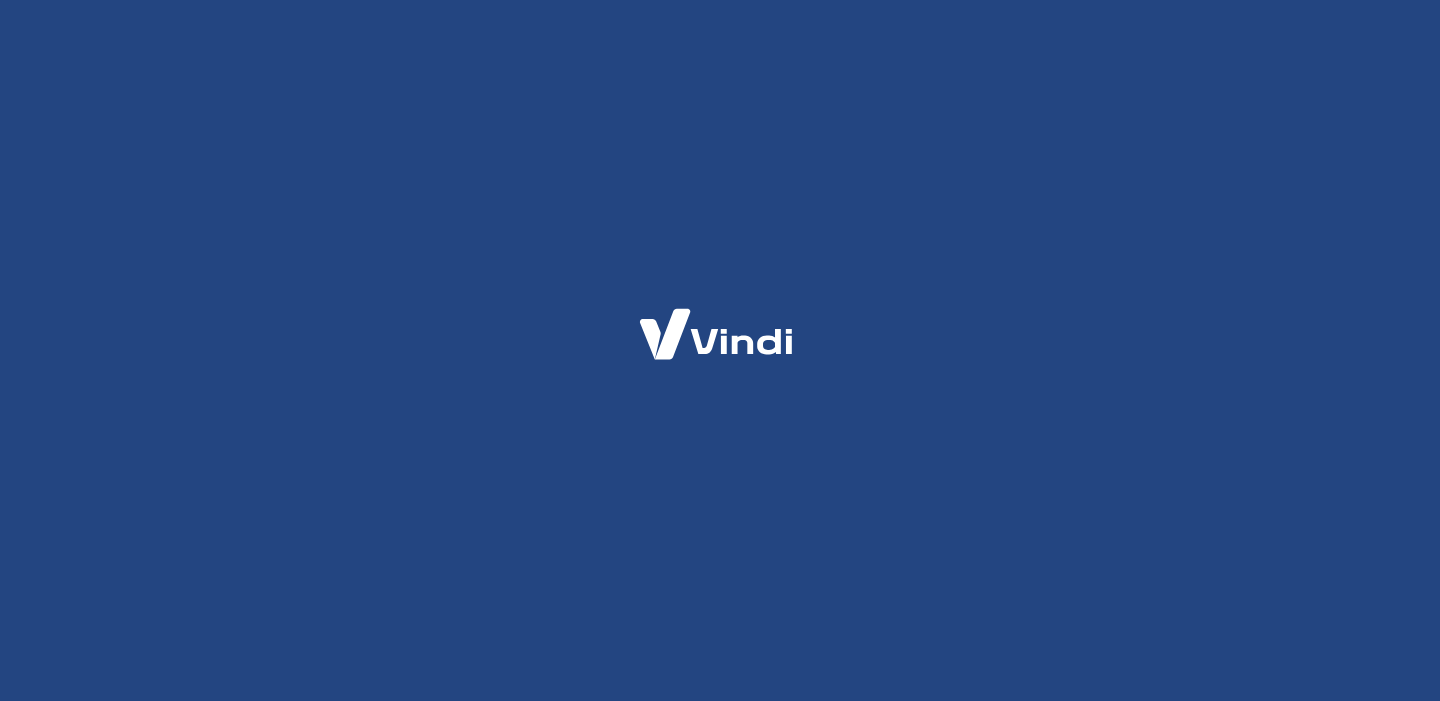 scroll, scrollTop: 0, scrollLeft: 0, axis: both 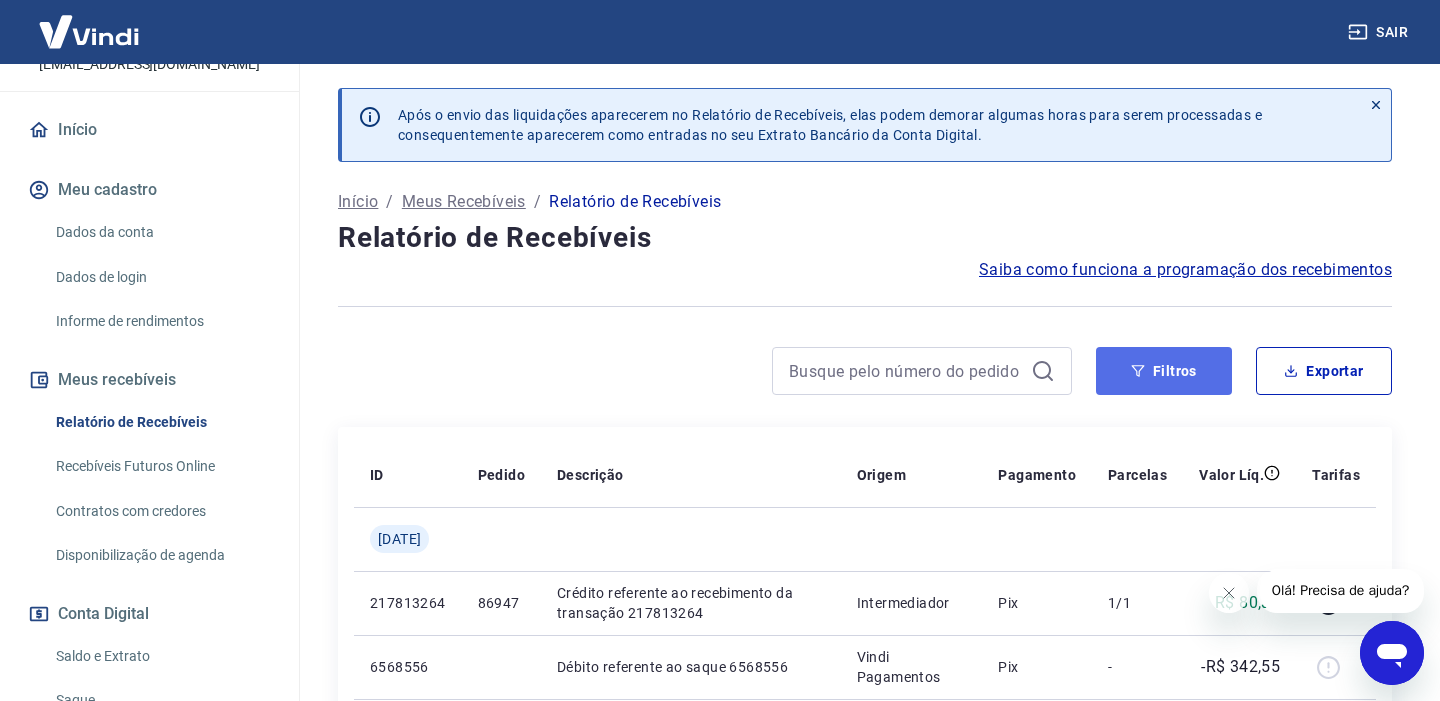 click on "Filtros" at bounding box center [1164, 371] 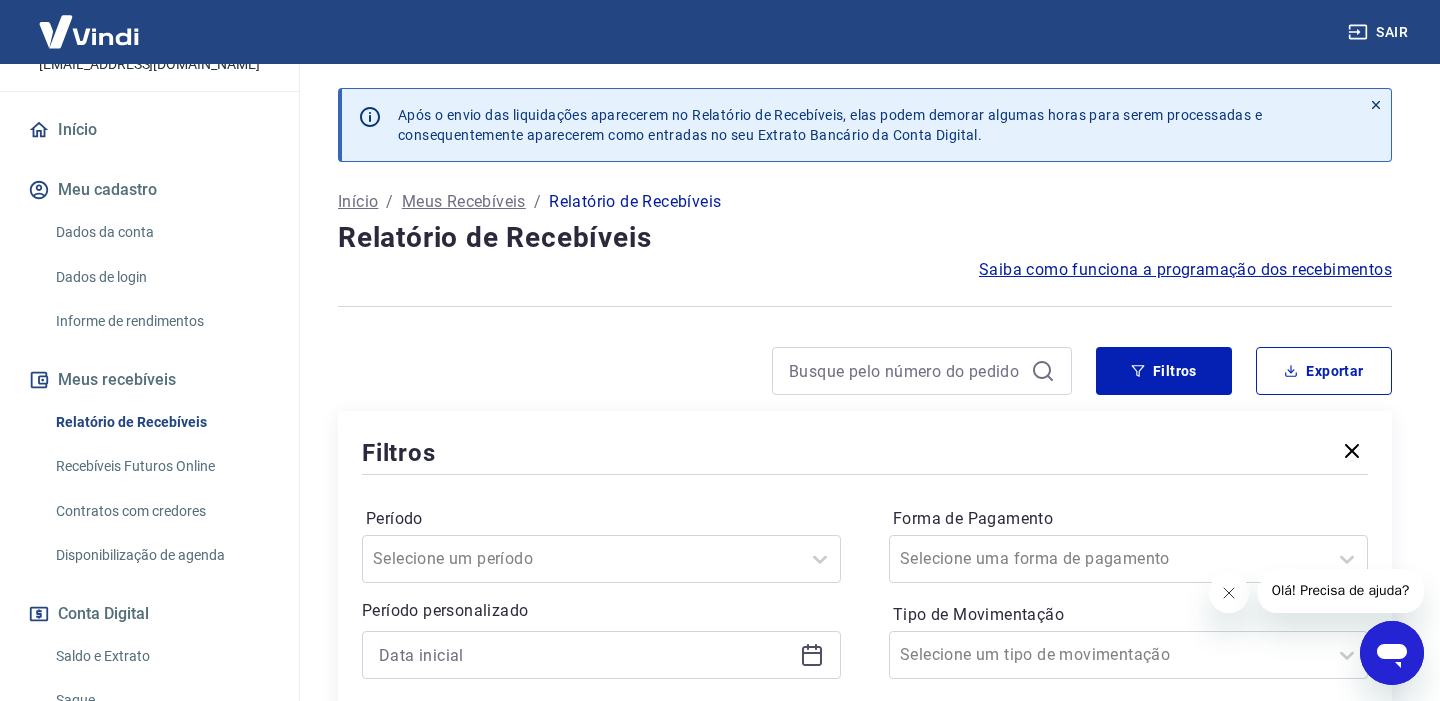 click 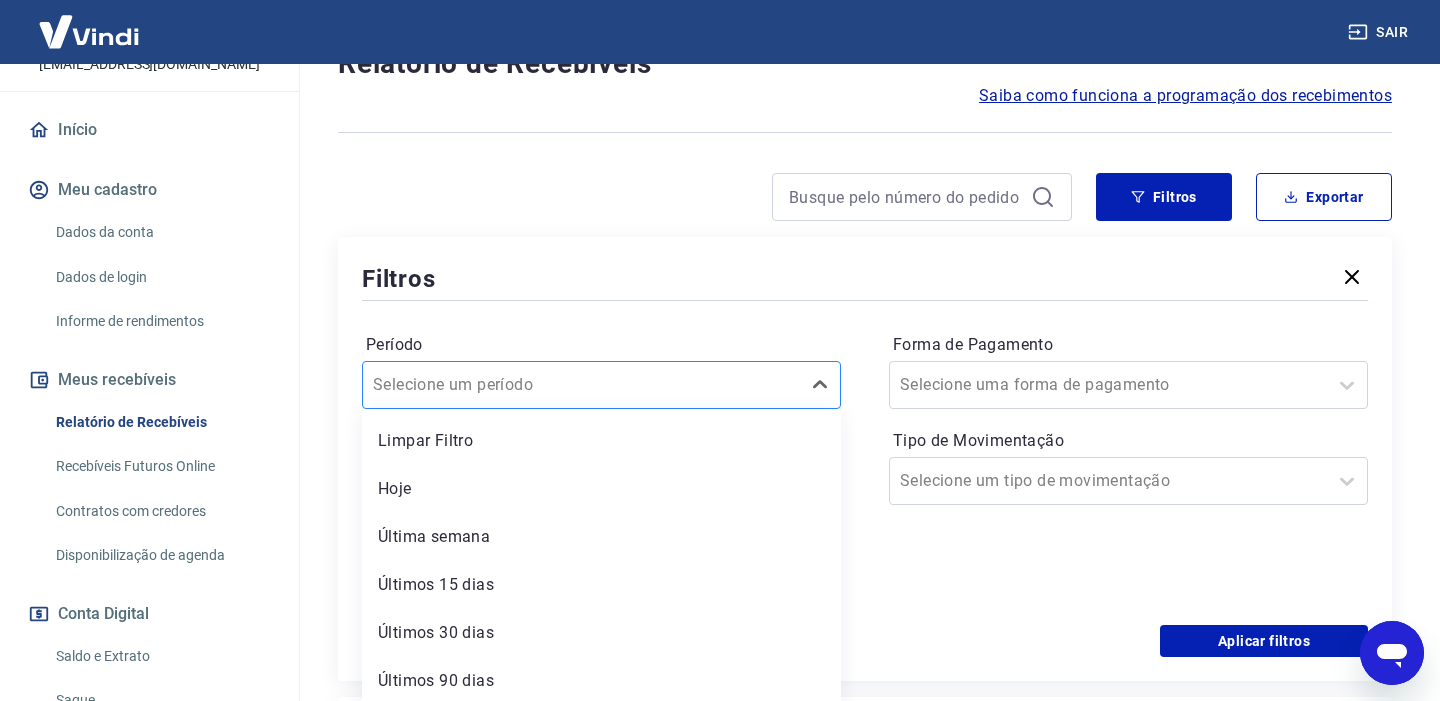 scroll, scrollTop: 182, scrollLeft: 0, axis: vertical 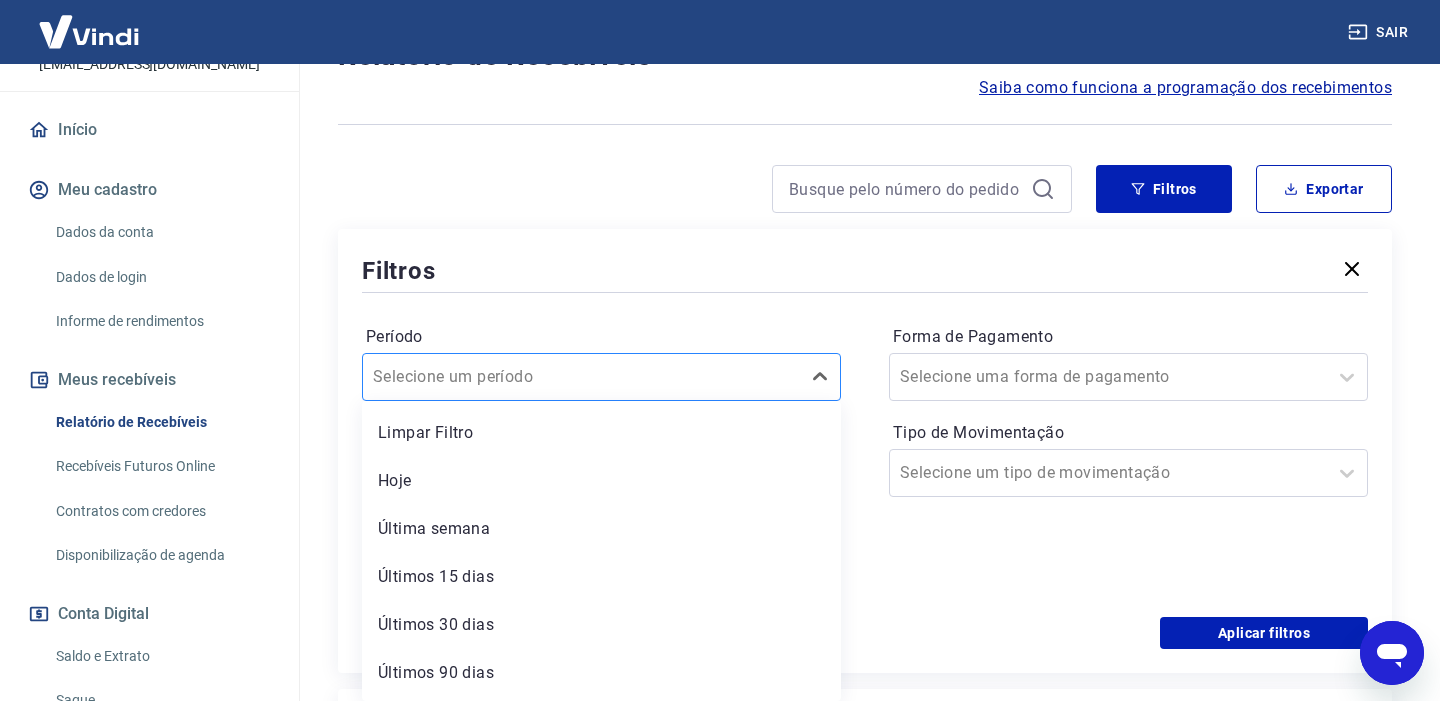 click at bounding box center (581, 377) 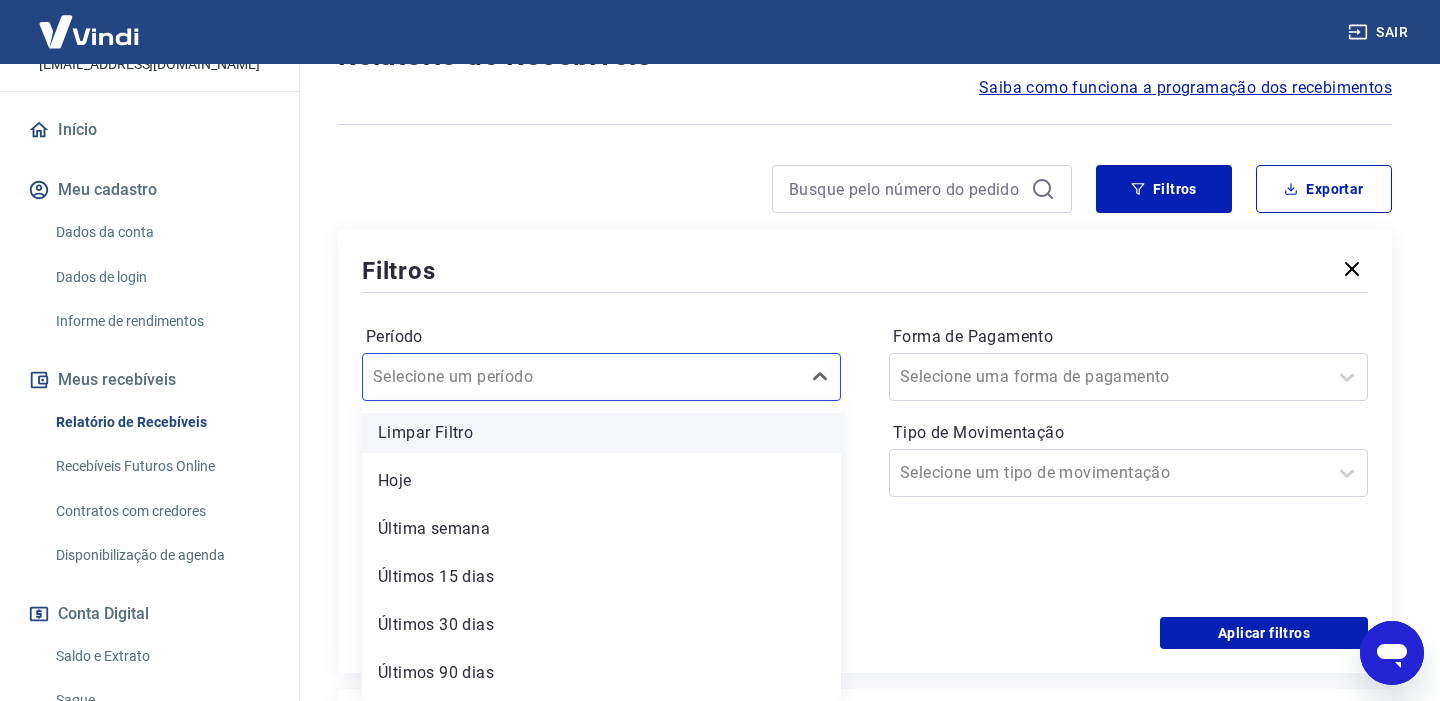 scroll, scrollTop: 44, scrollLeft: 0, axis: vertical 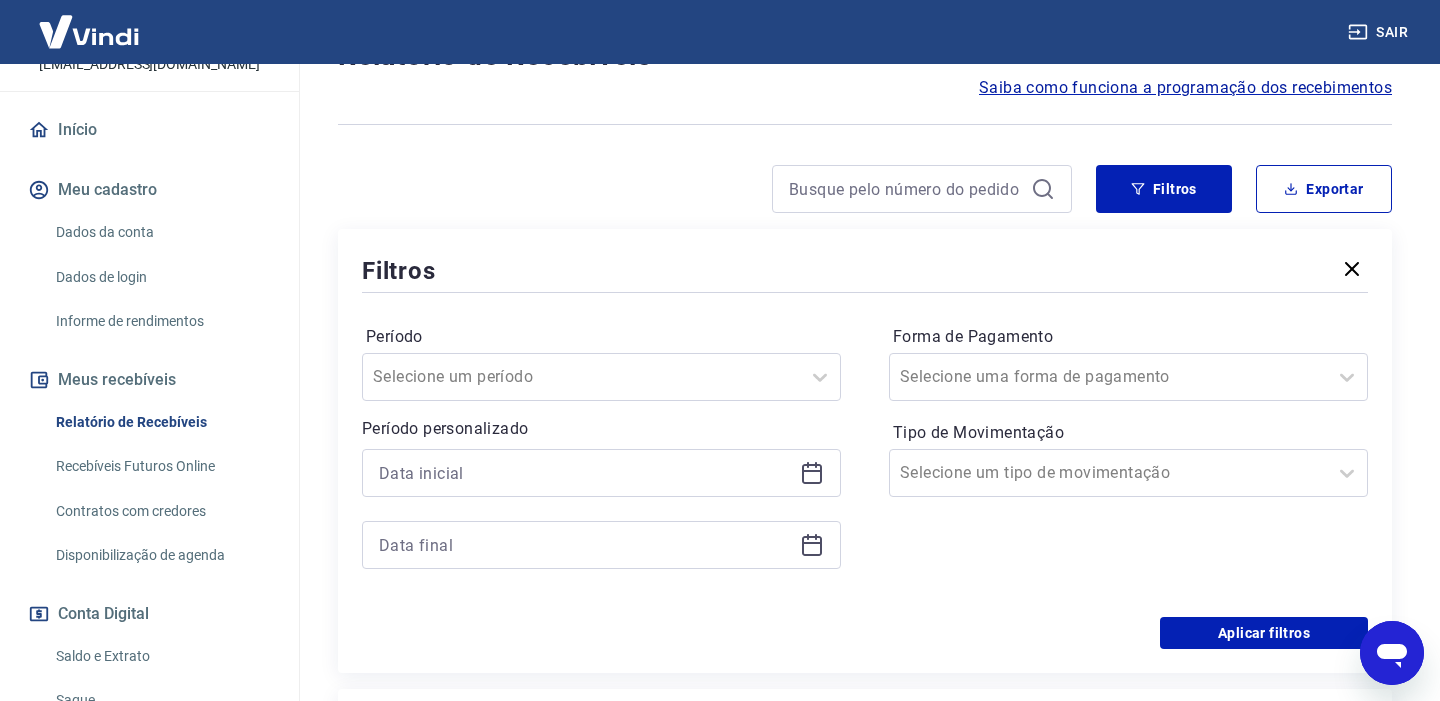 click on "Filtros" at bounding box center (865, 270) 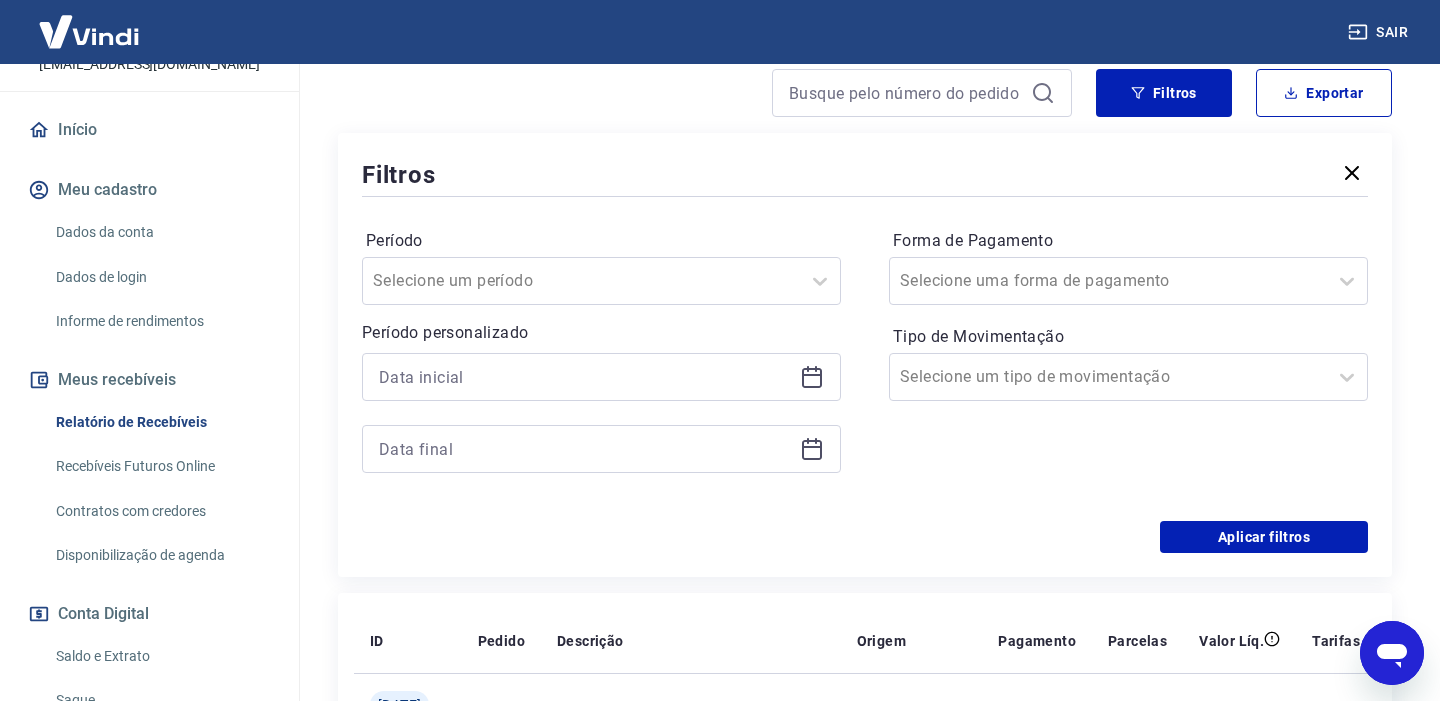 scroll, scrollTop: 290, scrollLeft: 0, axis: vertical 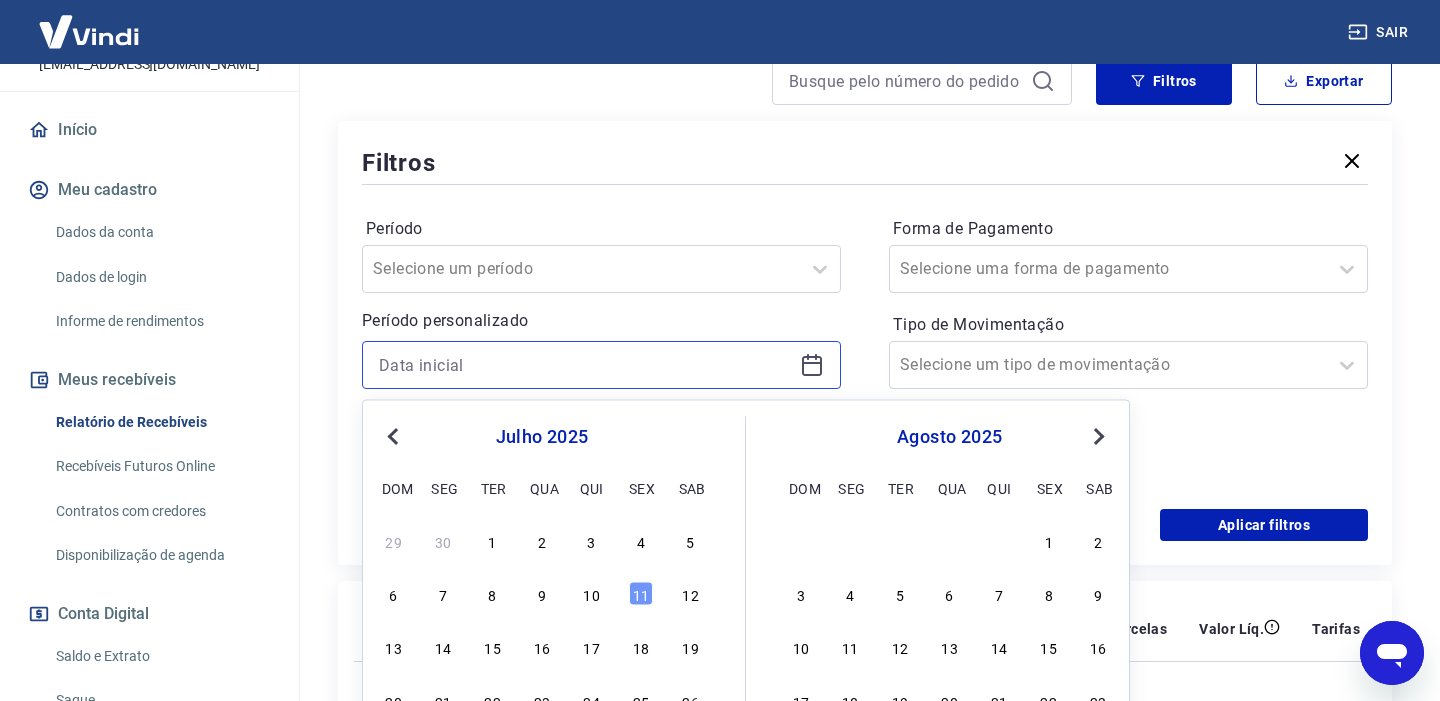click at bounding box center [585, 365] 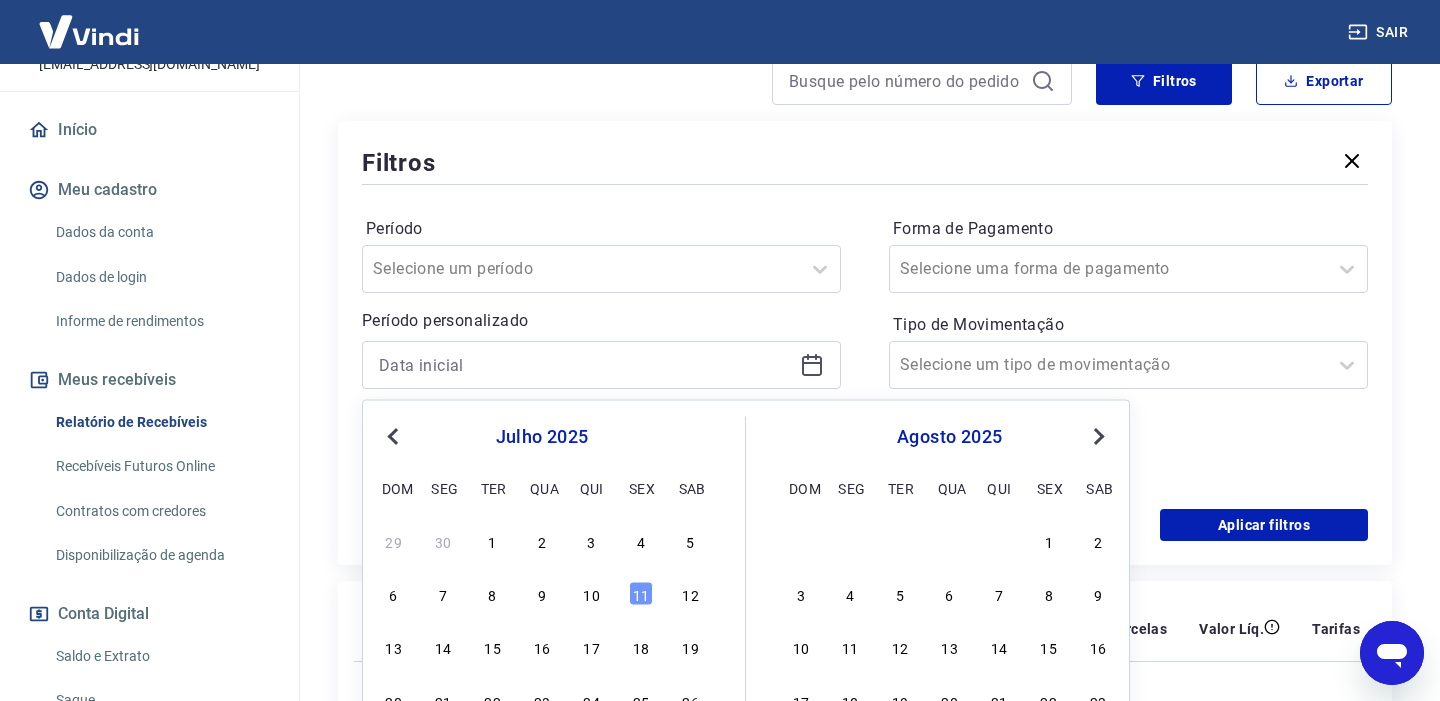 click on "Previous Month" at bounding box center (395, 435) 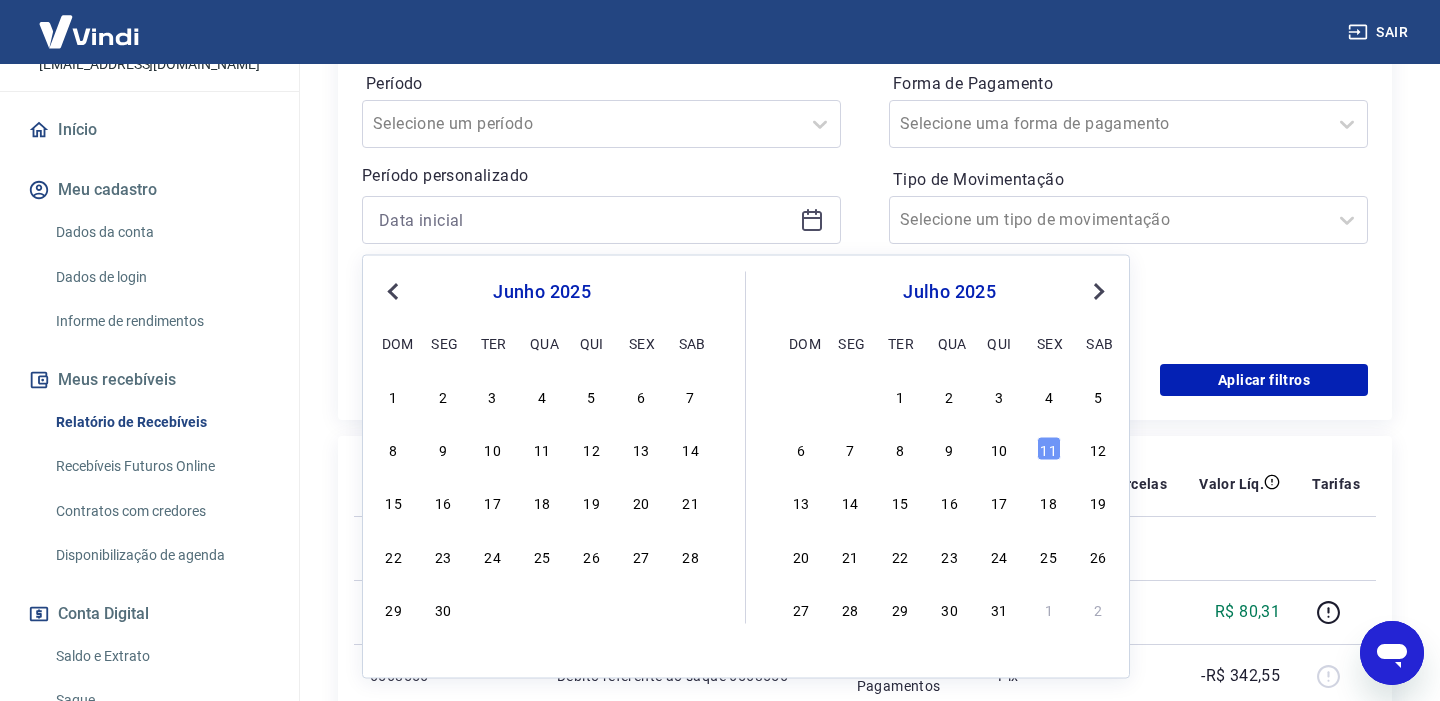 scroll, scrollTop: 458, scrollLeft: 0, axis: vertical 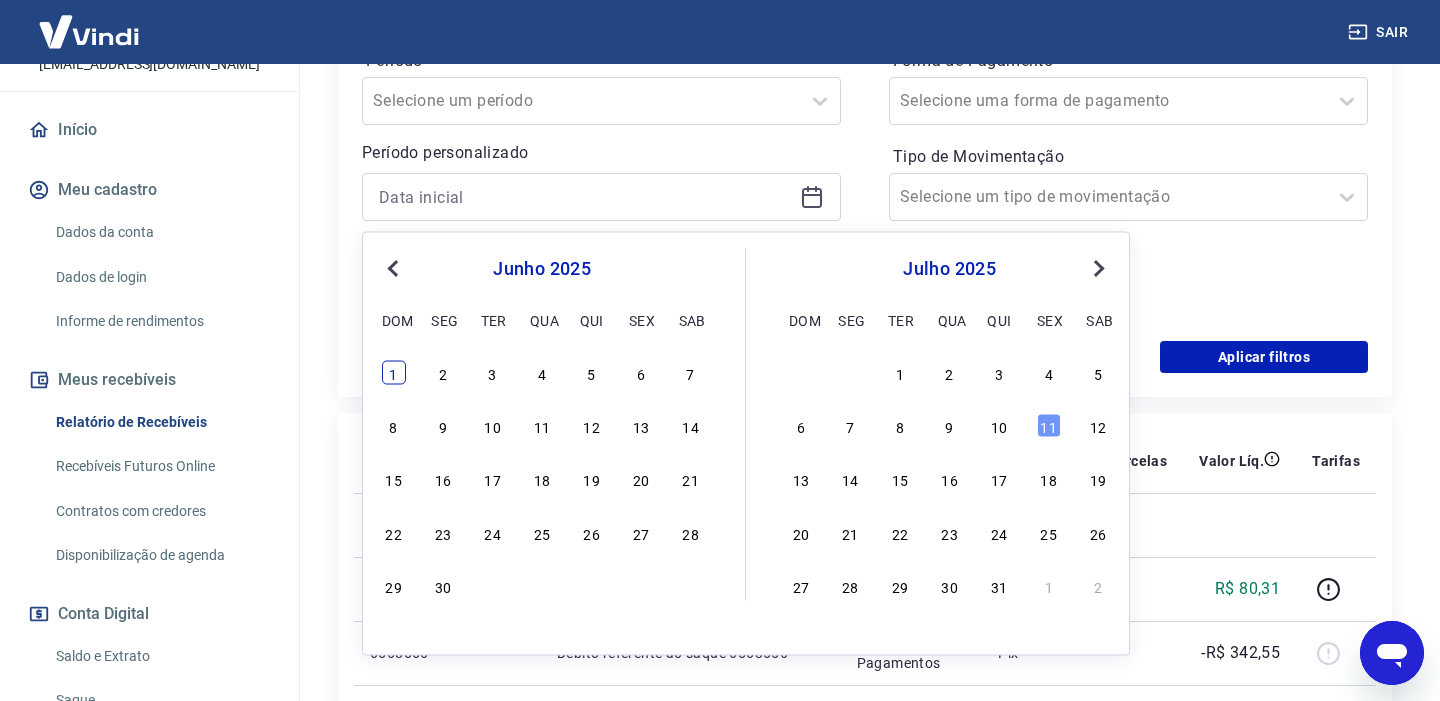 click on "1" at bounding box center [394, 372] 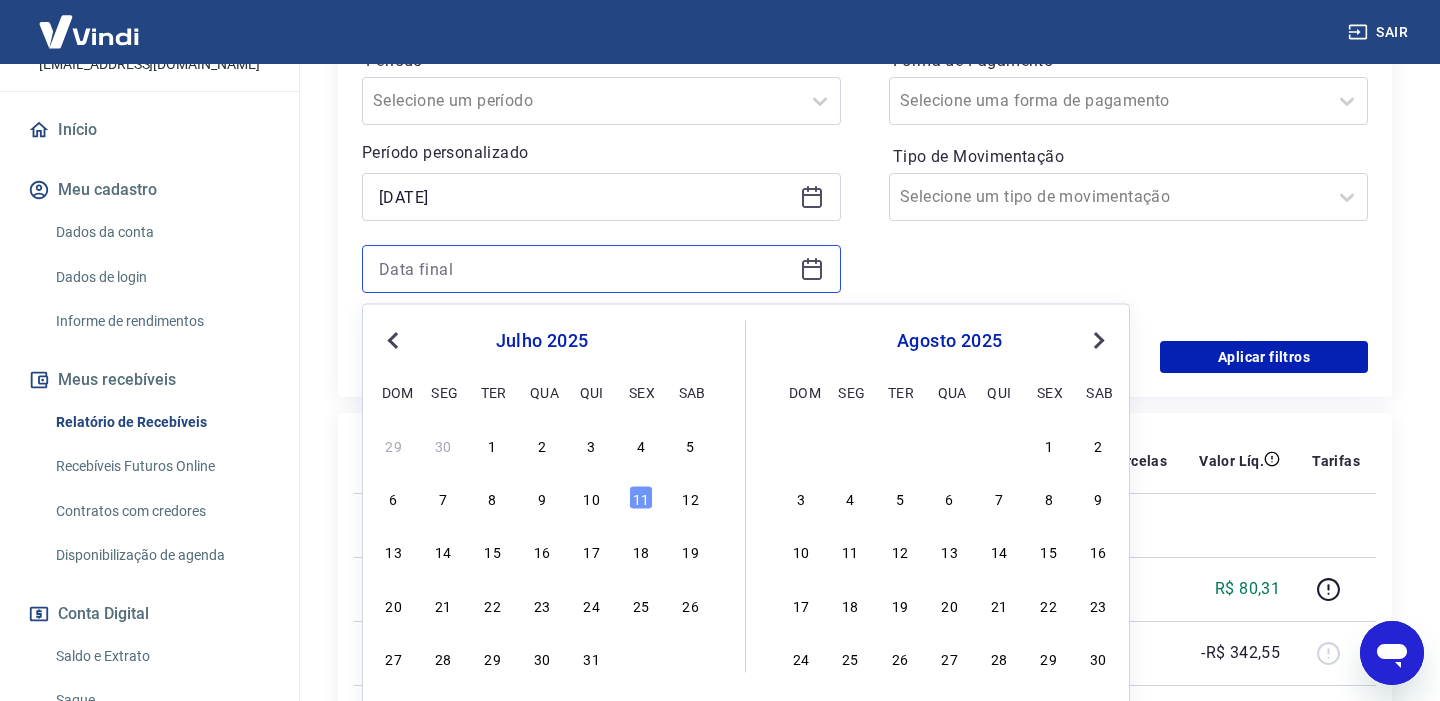 click at bounding box center (585, 269) 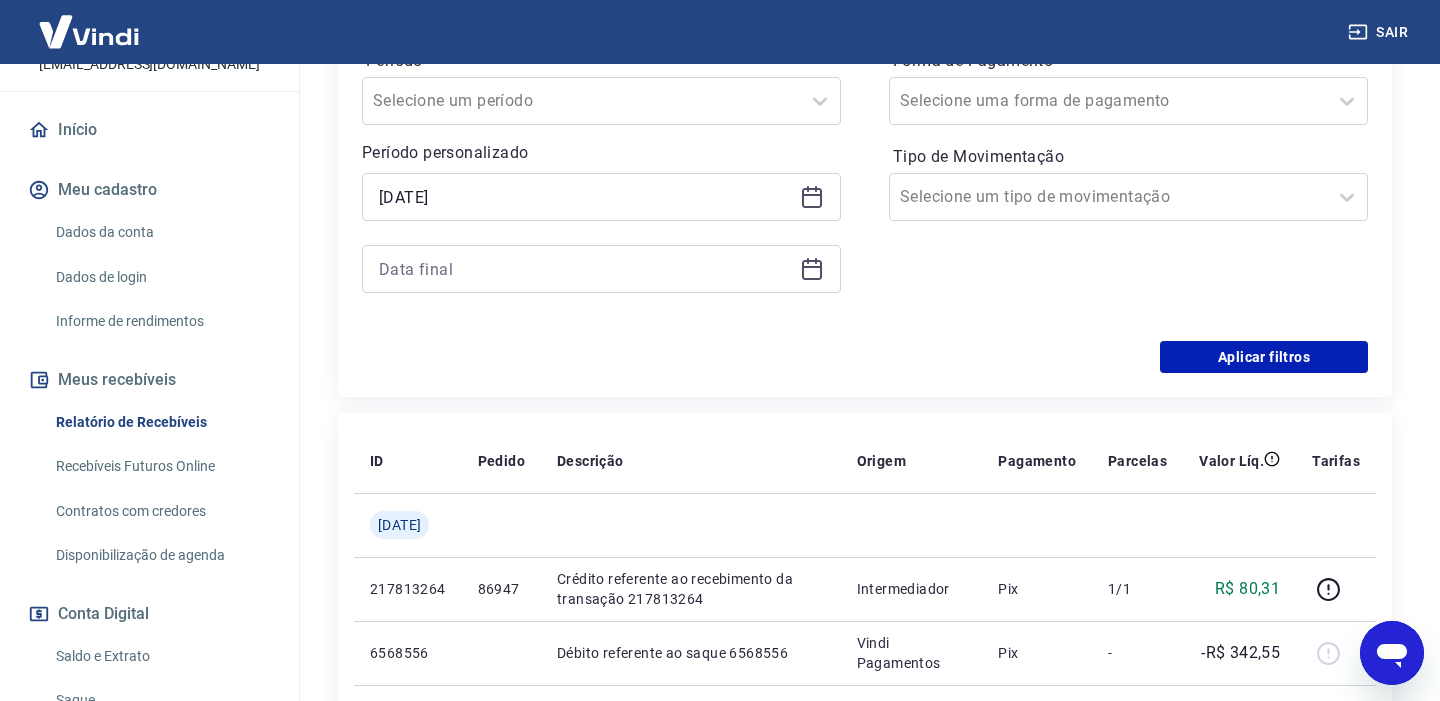 click on "Período Selecione um período Período personalizado Selected date: [DATE] [DATE] Forma de Pagamento Selecione uma forma de pagamento Tipo de Movimentação Selecione um tipo de movimentação" at bounding box center [865, 181] 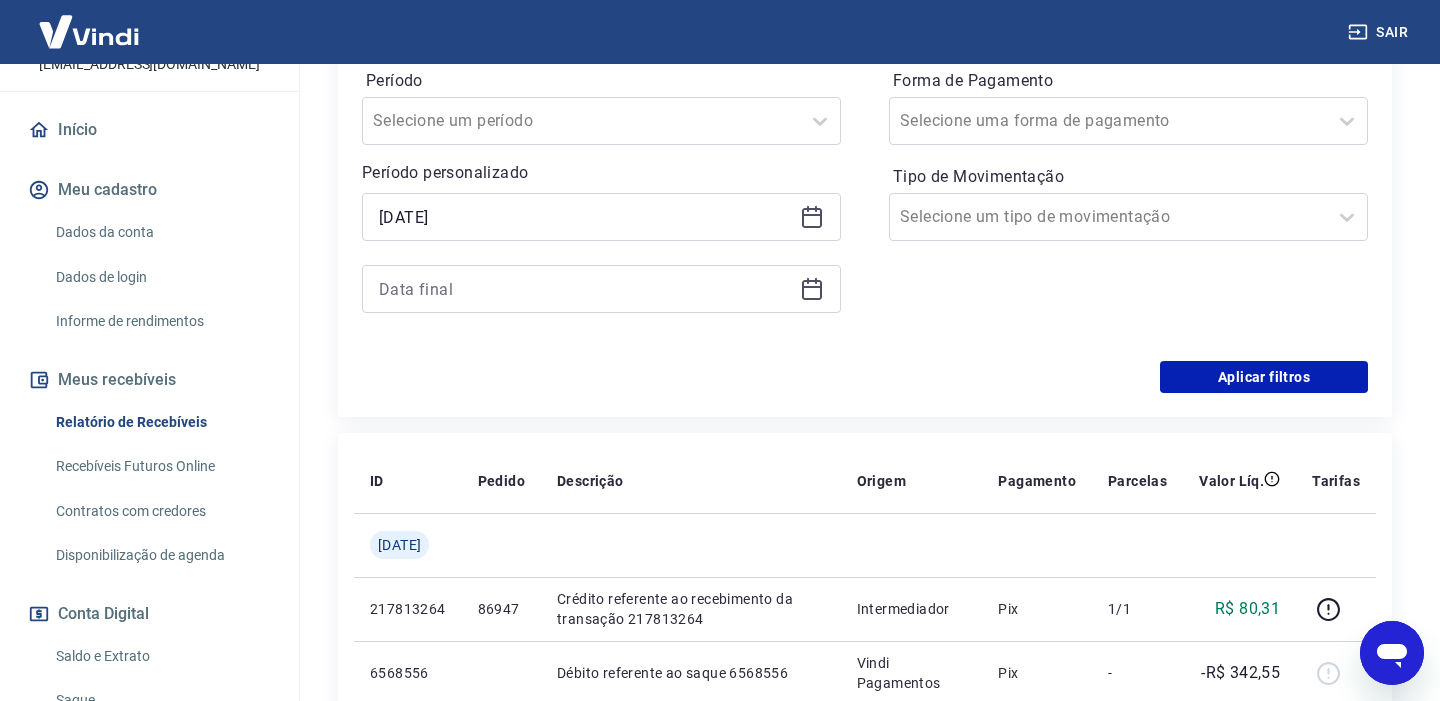 scroll, scrollTop: 436, scrollLeft: 0, axis: vertical 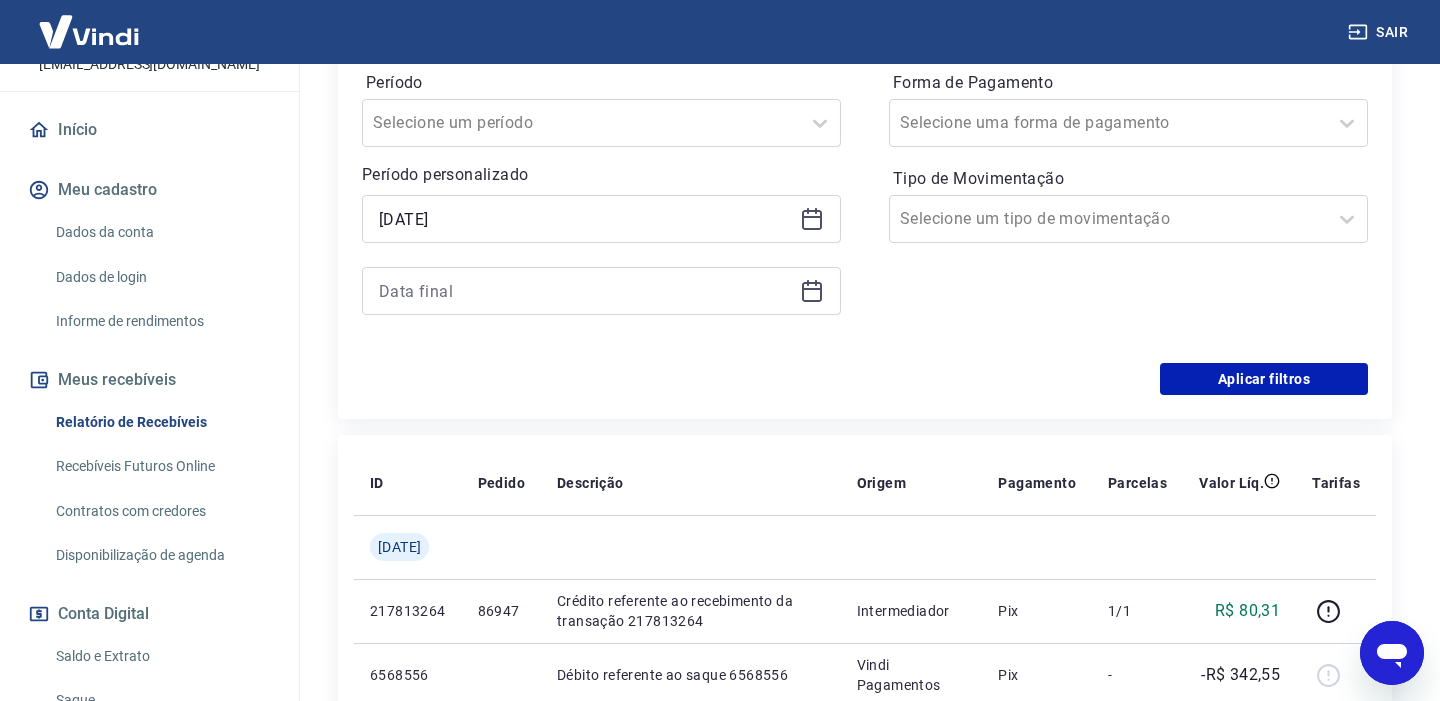 click 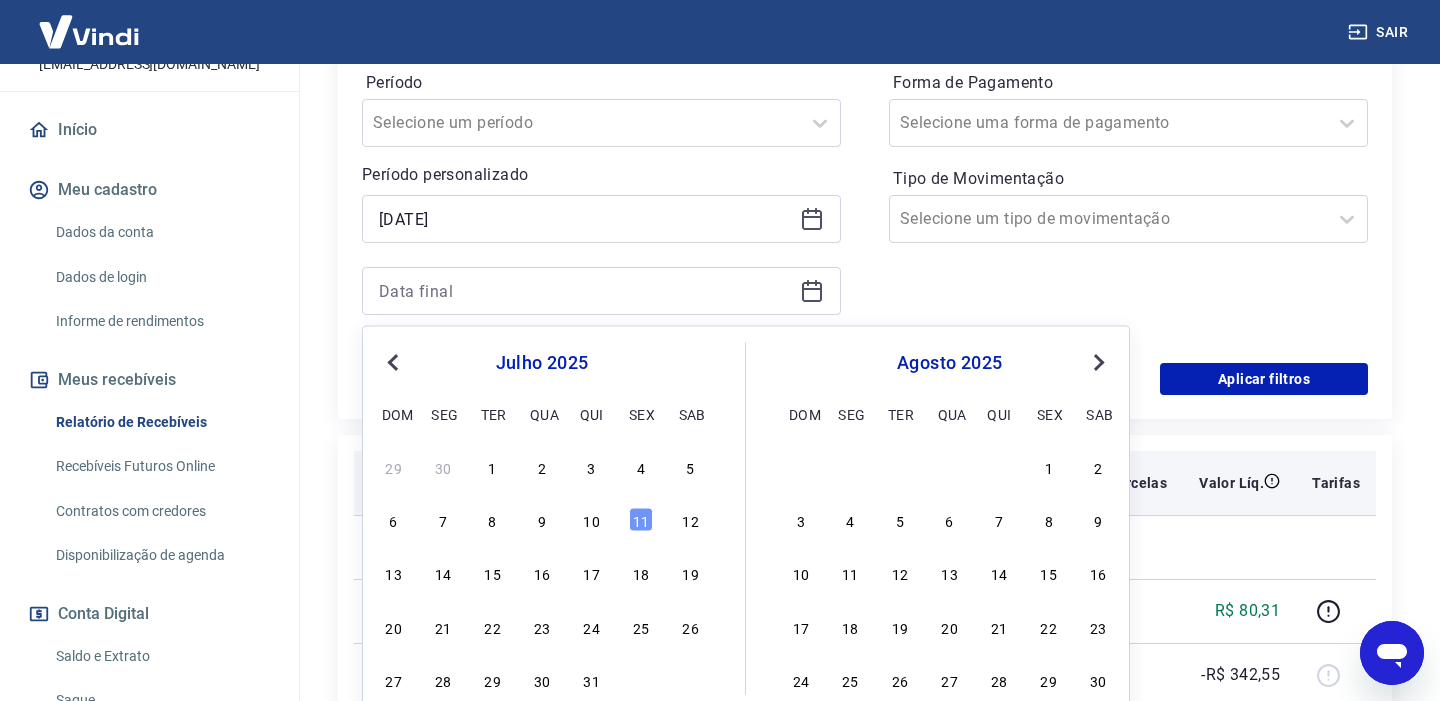 click on "1" at bounding box center (493, 466) 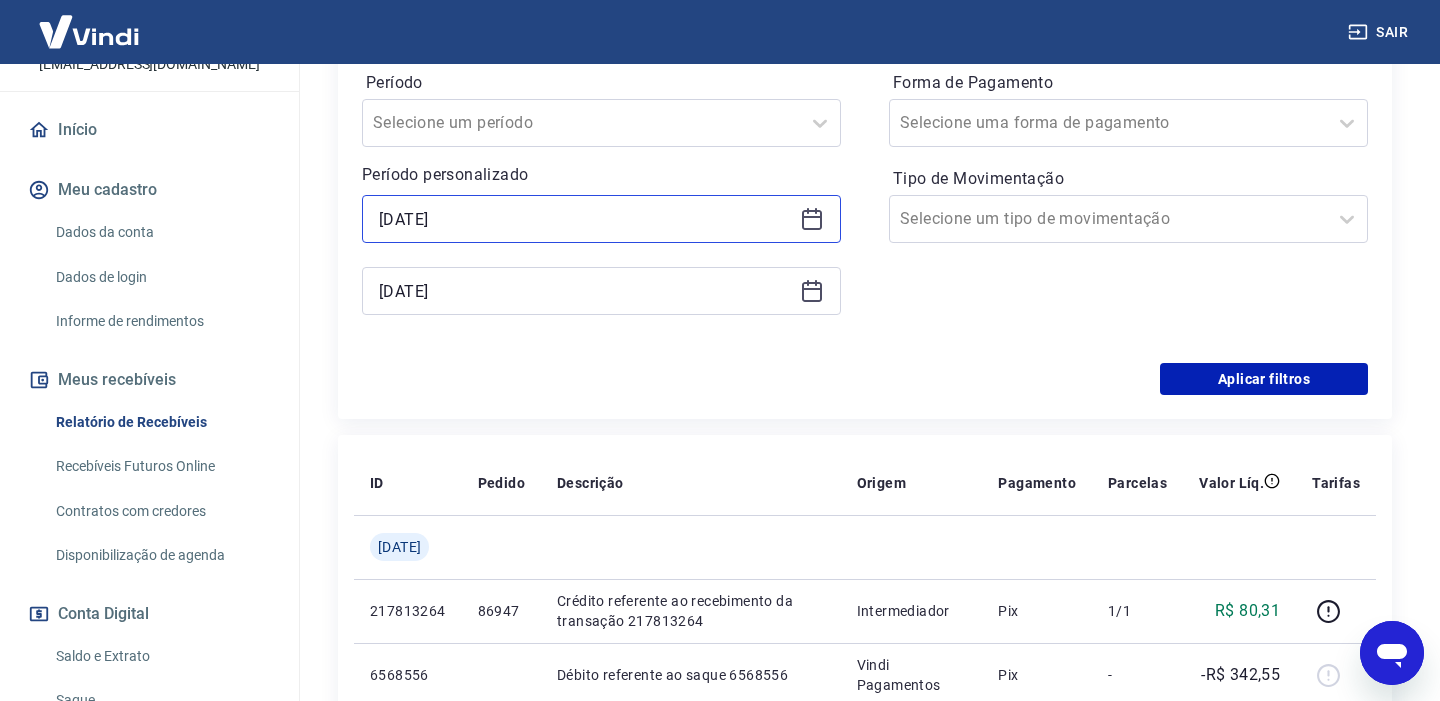click on "[DATE]" at bounding box center (585, 219) 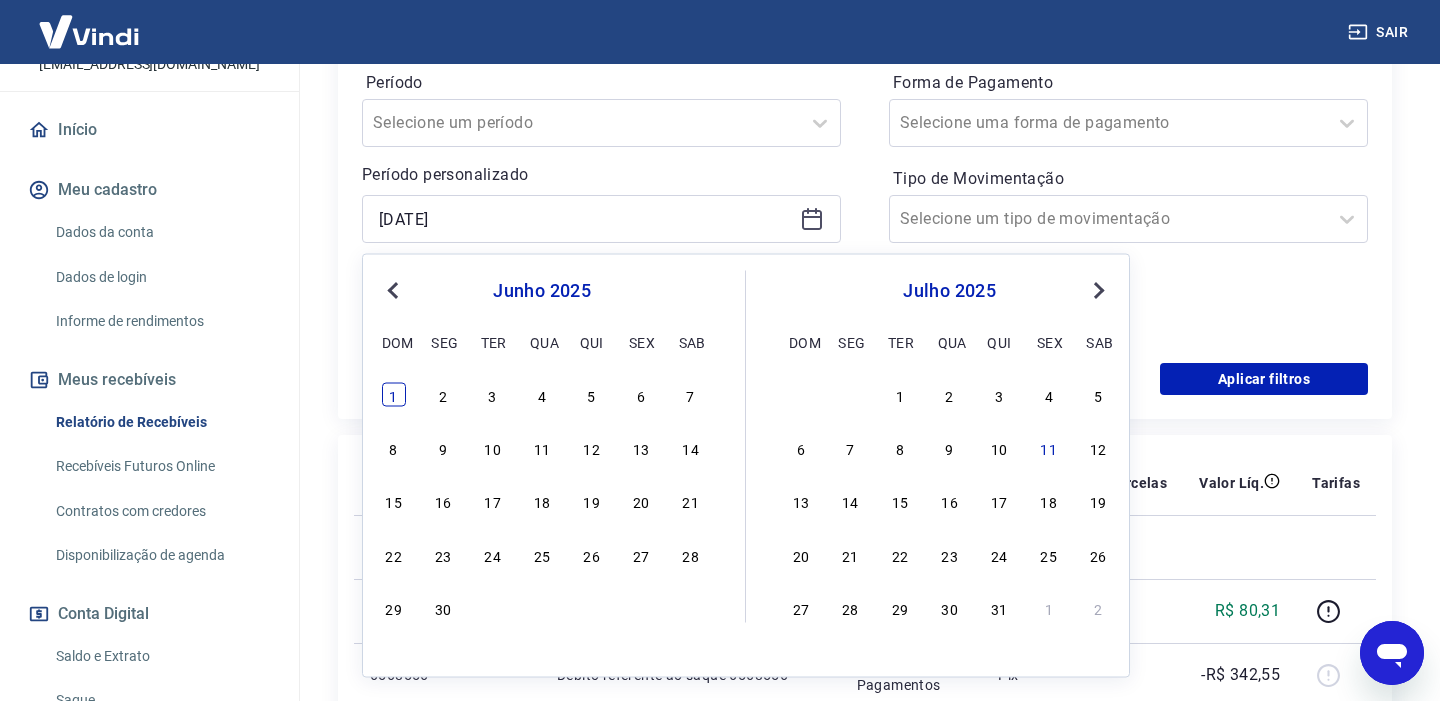 click on "1" at bounding box center [394, 394] 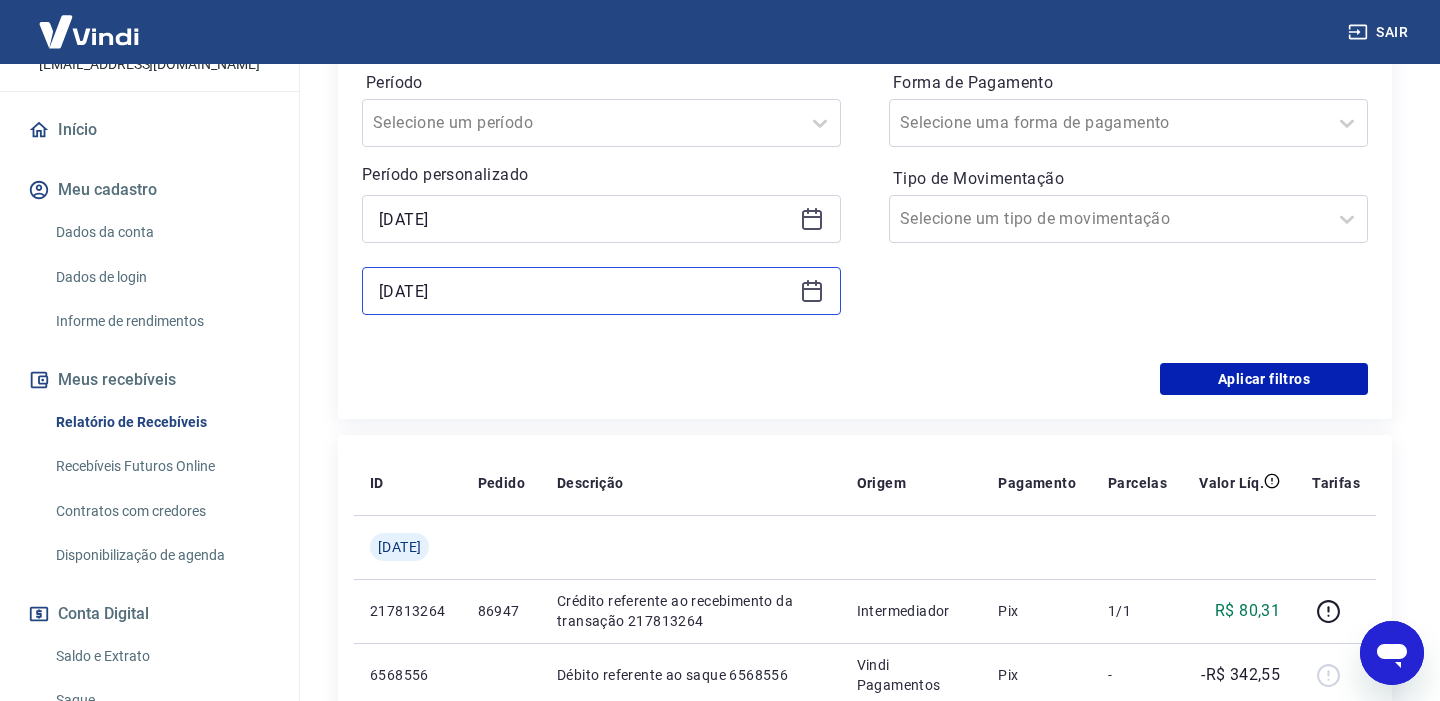 click on "[DATE]" at bounding box center (585, 291) 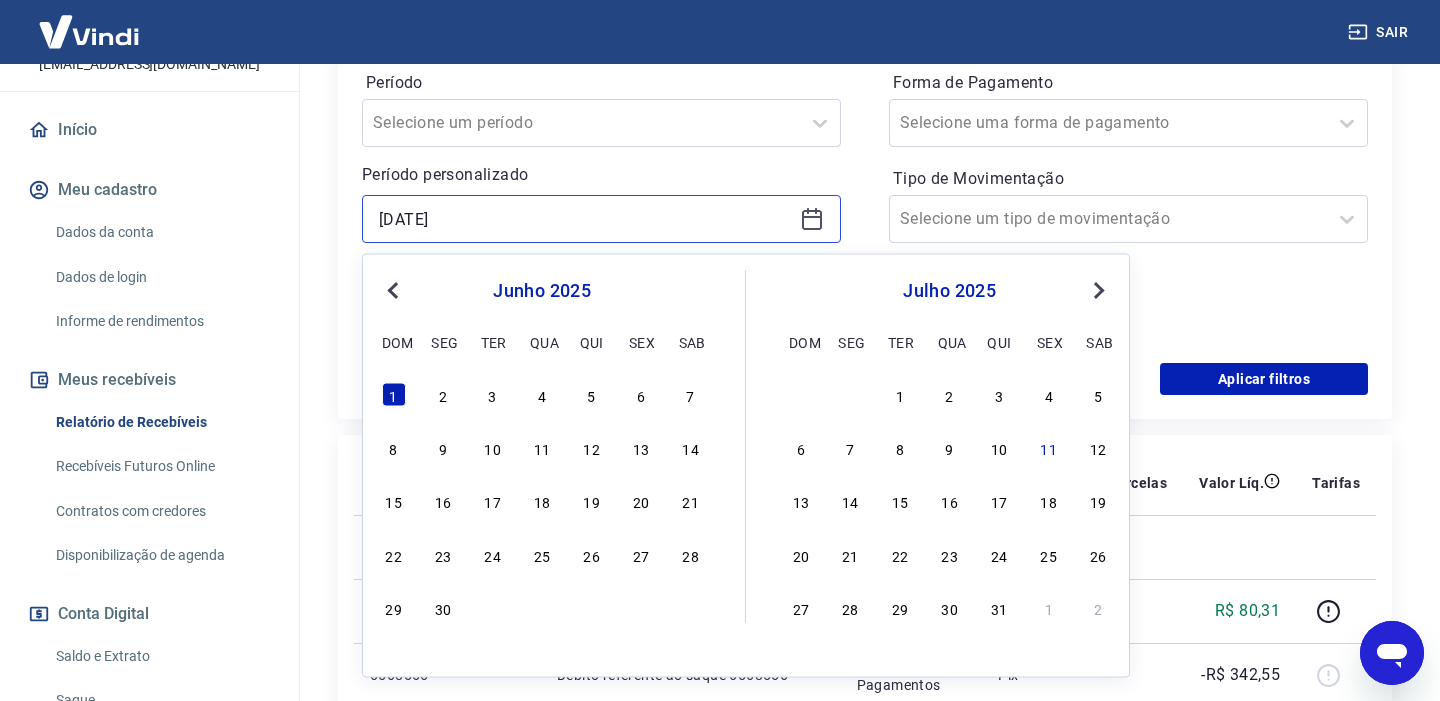 click on "[DATE]" at bounding box center [585, 219] 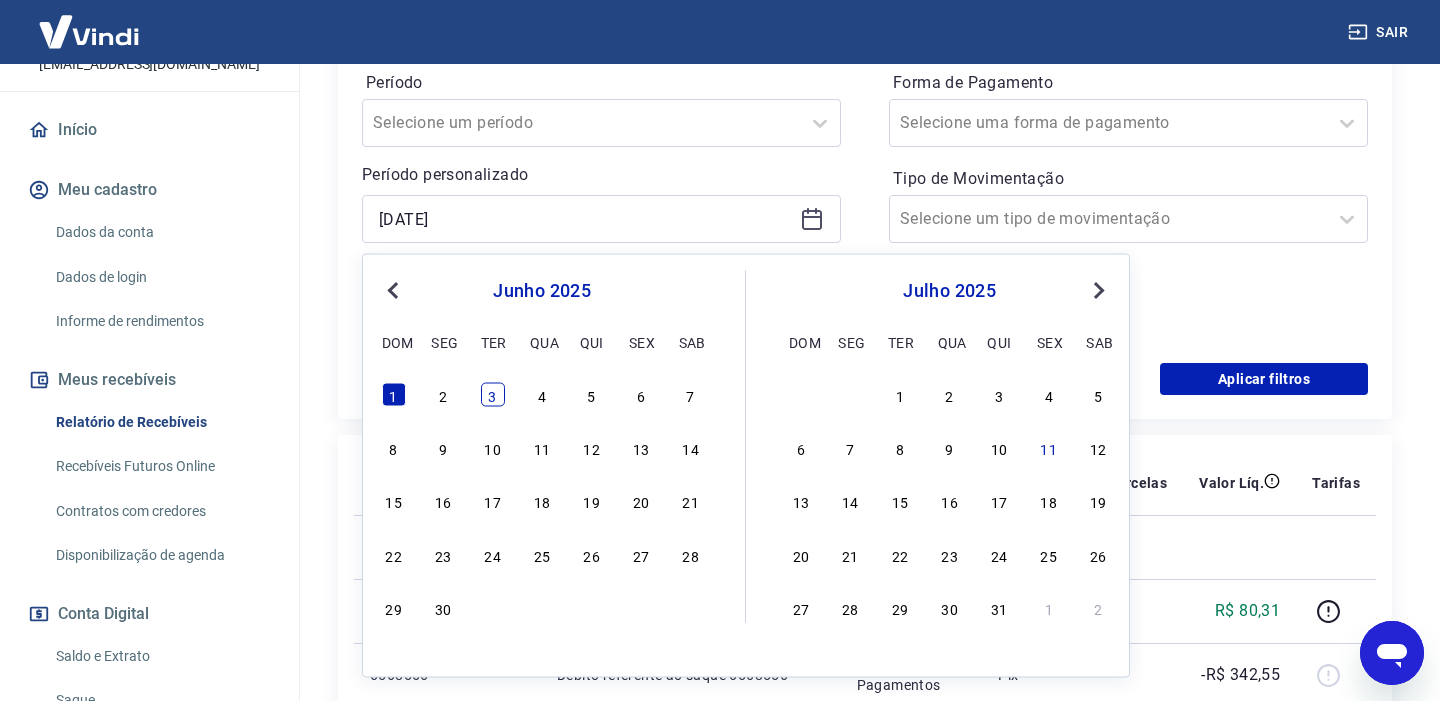 click on "3" at bounding box center (493, 394) 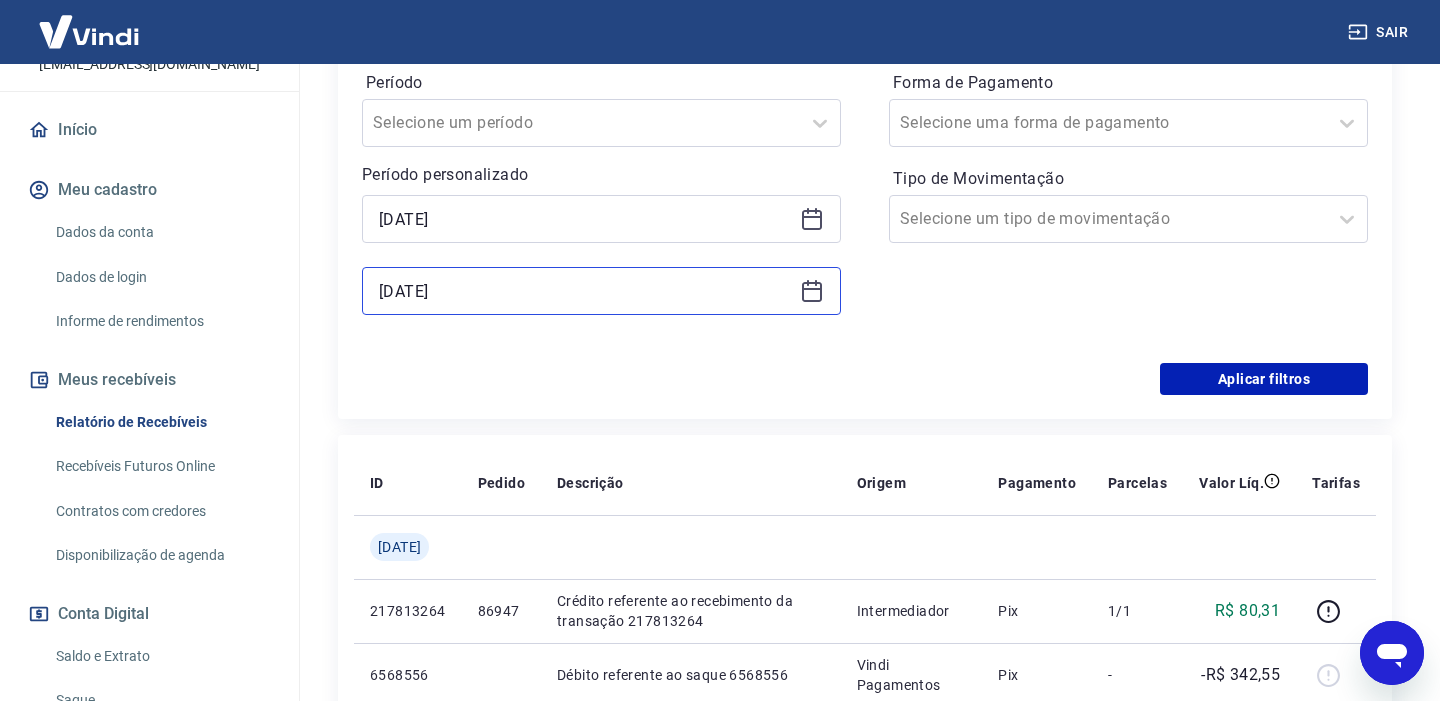 click on "[DATE]" at bounding box center [585, 291] 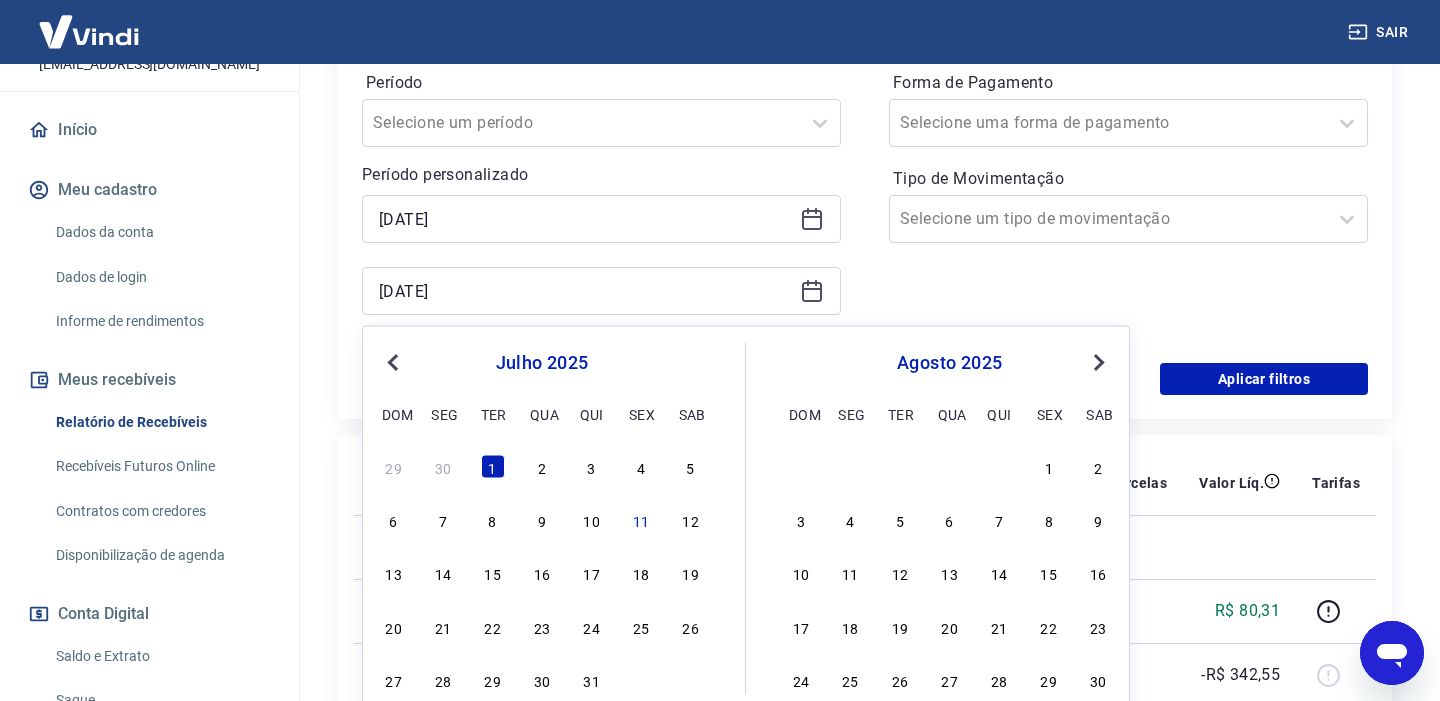 click on "Previous Month" at bounding box center [395, 361] 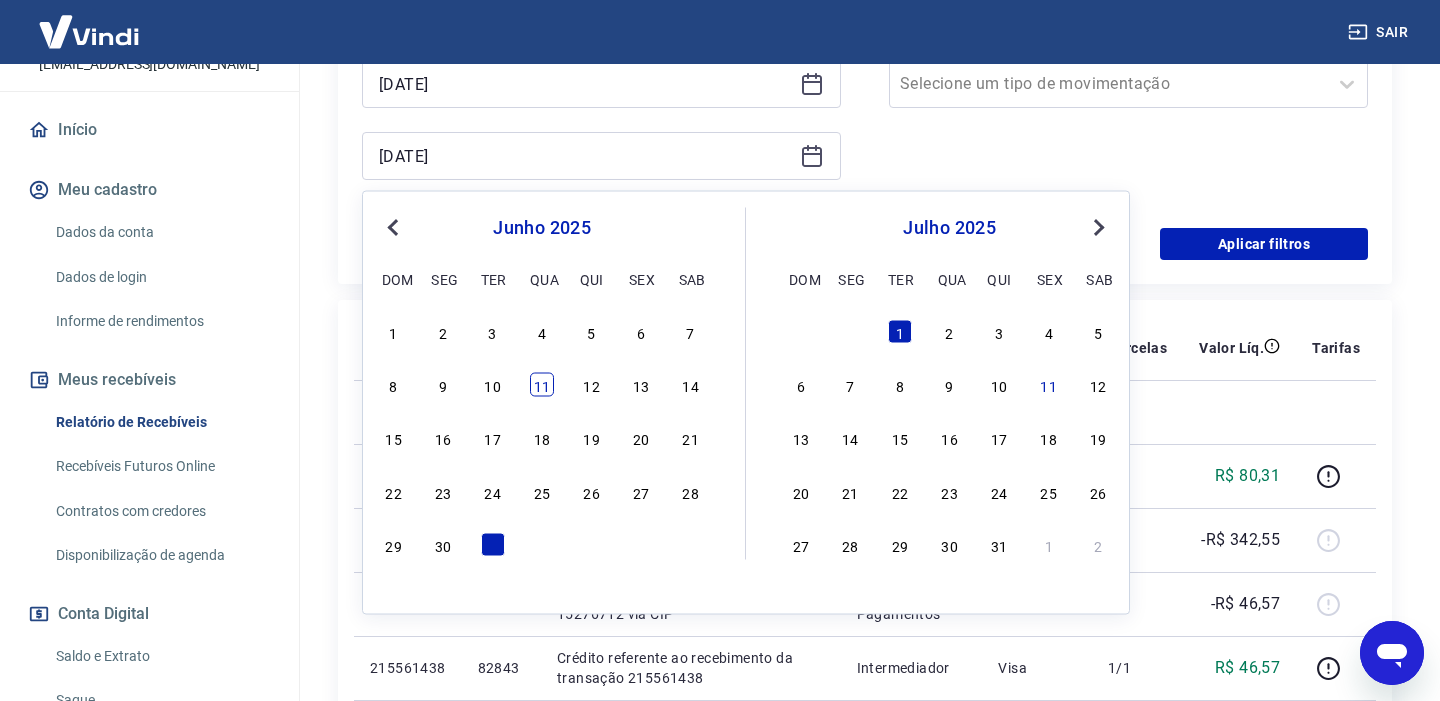 scroll, scrollTop: 572, scrollLeft: 0, axis: vertical 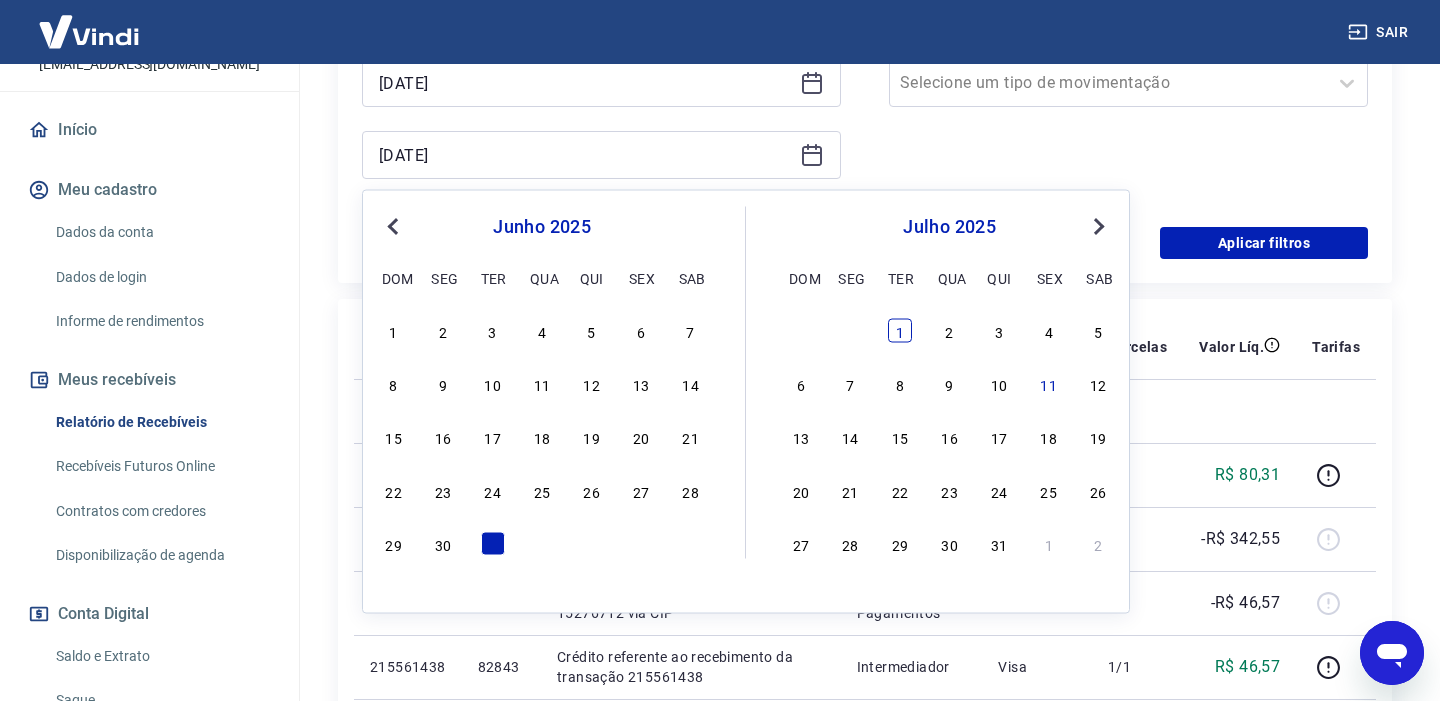 click on "1" at bounding box center [900, 330] 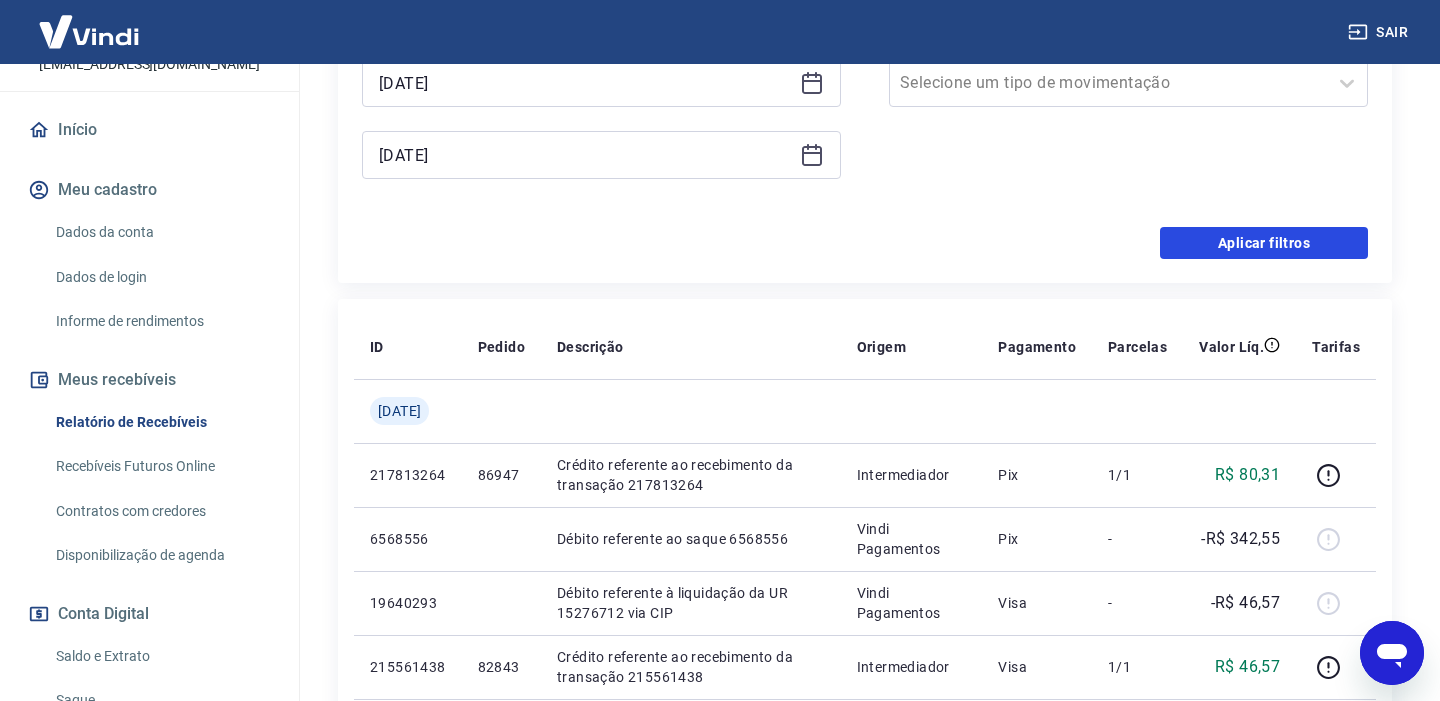 click on "Aplicar filtros" at bounding box center (1264, 243) 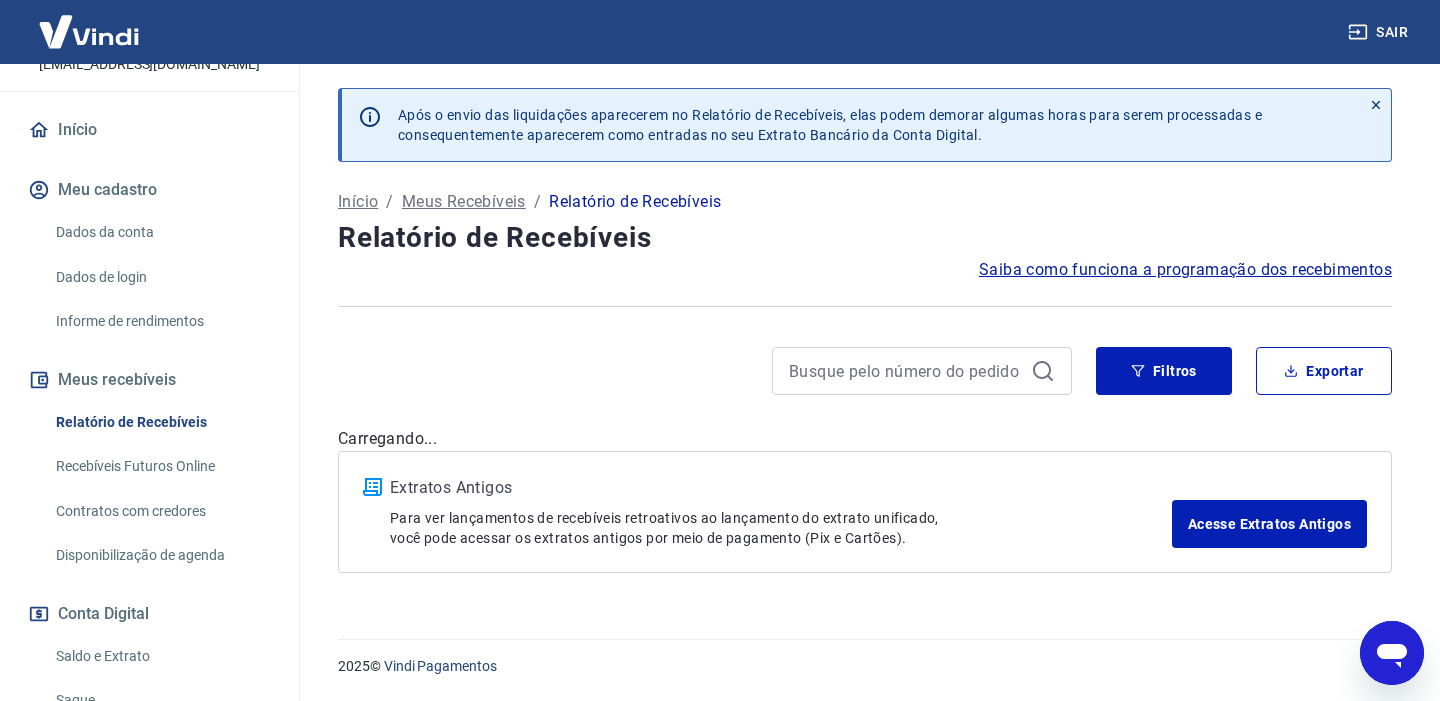 scroll, scrollTop: 0, scrollLeft: 0, axis: both 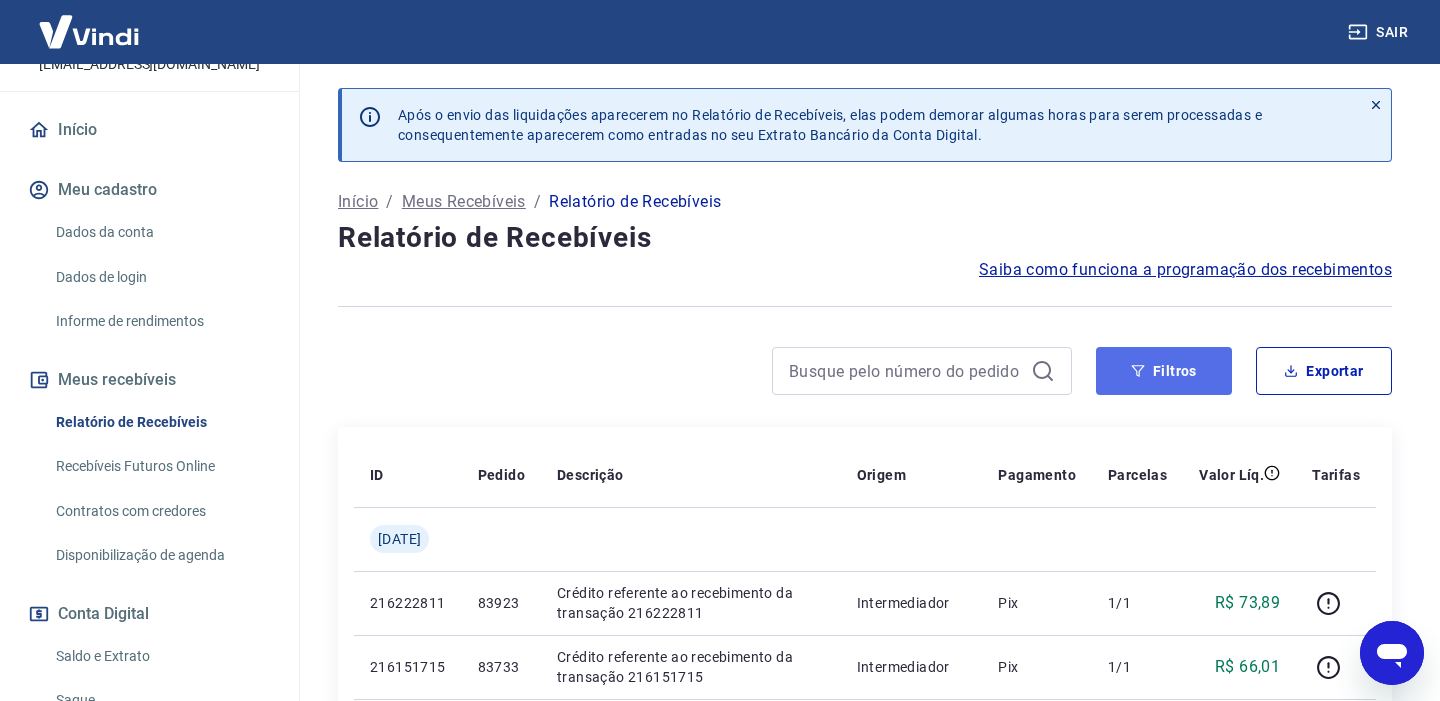 click on "Filtros" at bounding box center [1164, 371] 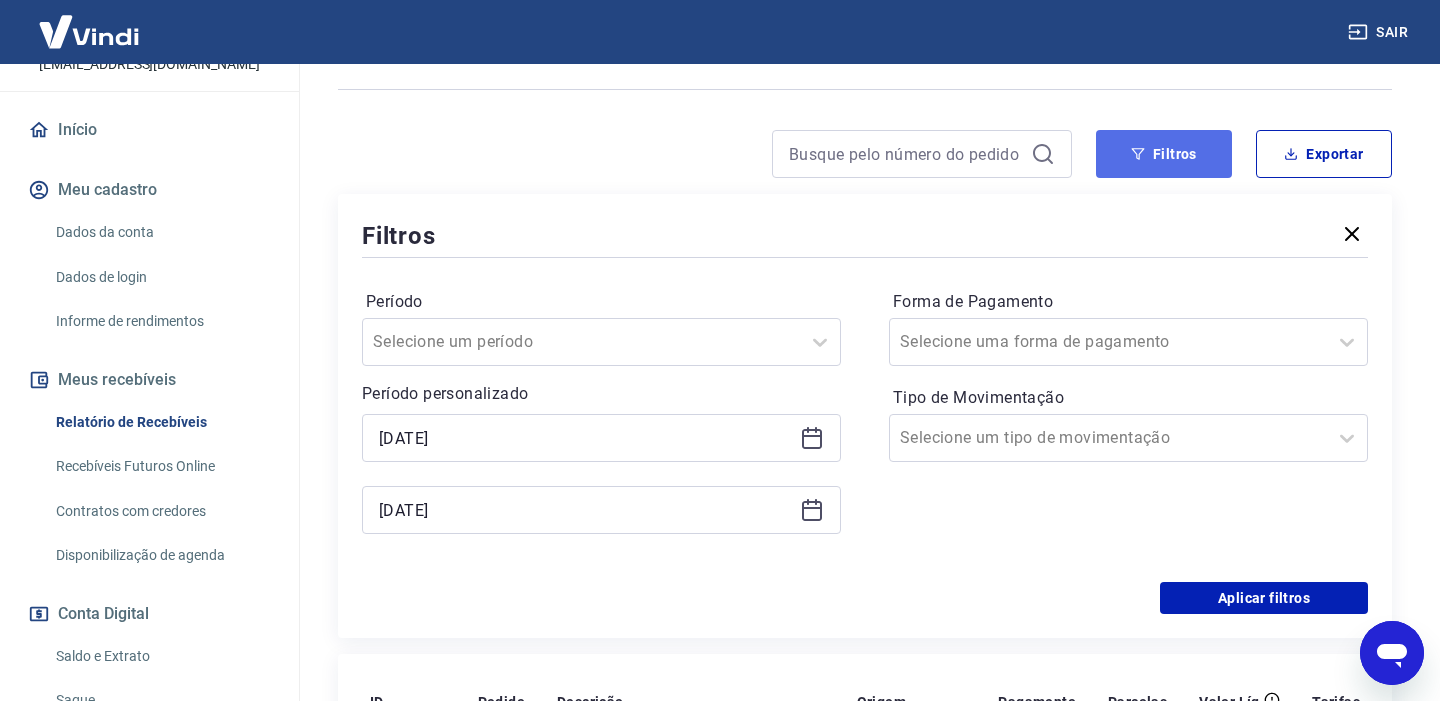 scroll, scrollTop: 249, scrollLeft: 0, axis: vertical 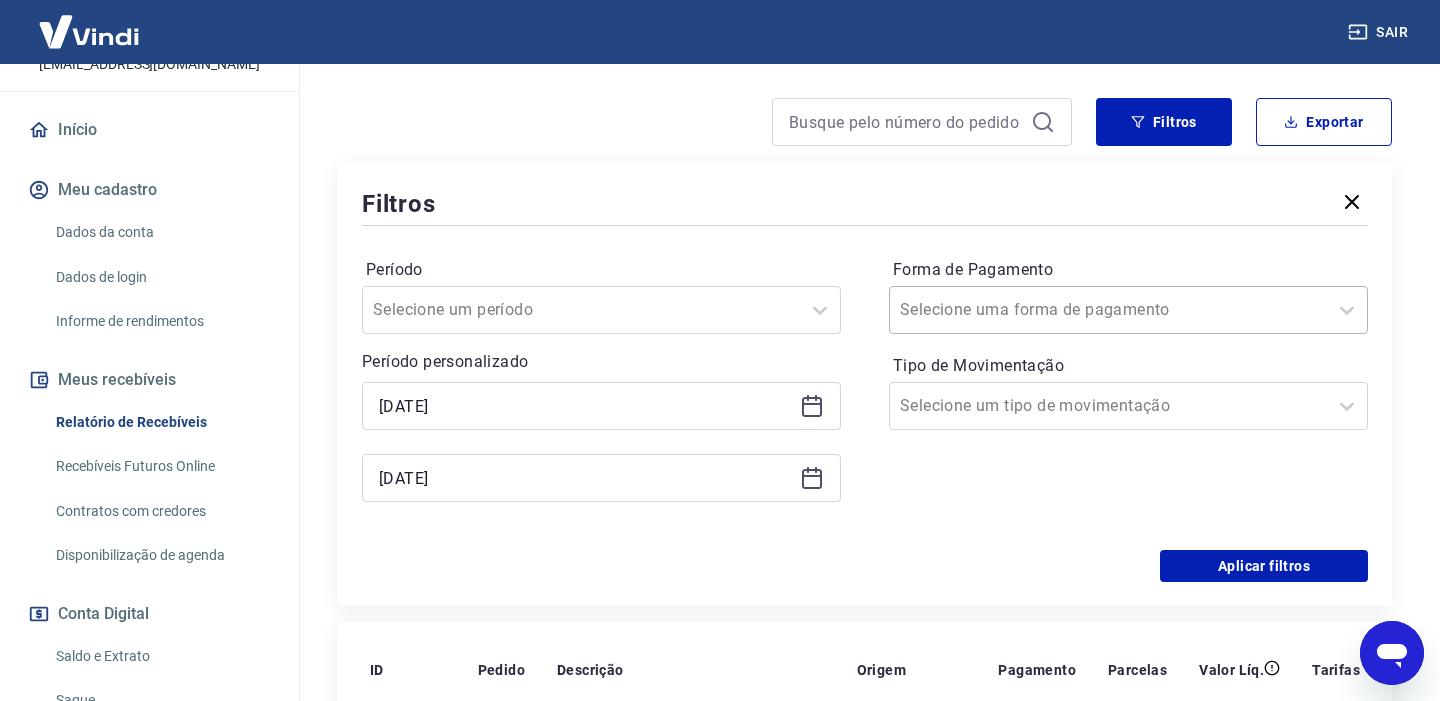click at bounding box center (1108, 310) 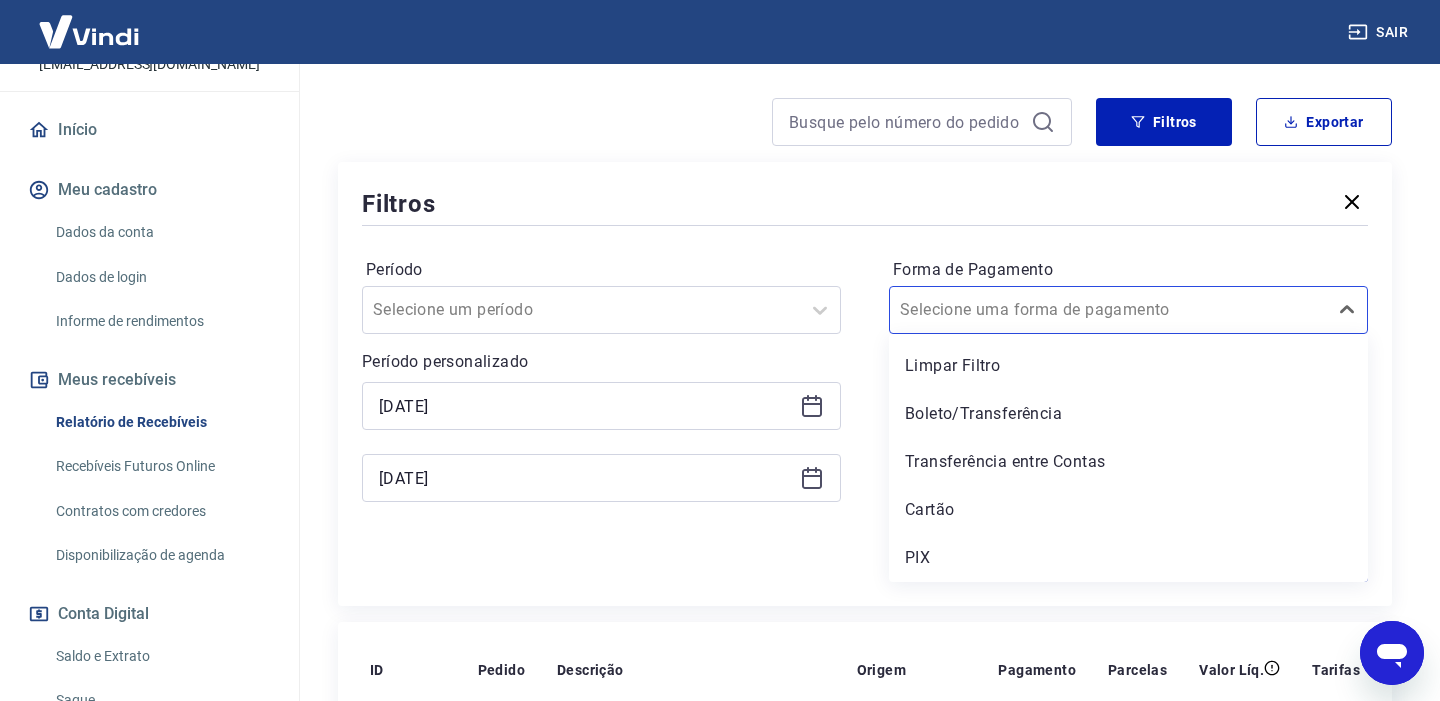 drag, startPoint x: 927, startPoint y: 541, endPoint x: 978, endPoint y: 439, distance: 114.03947 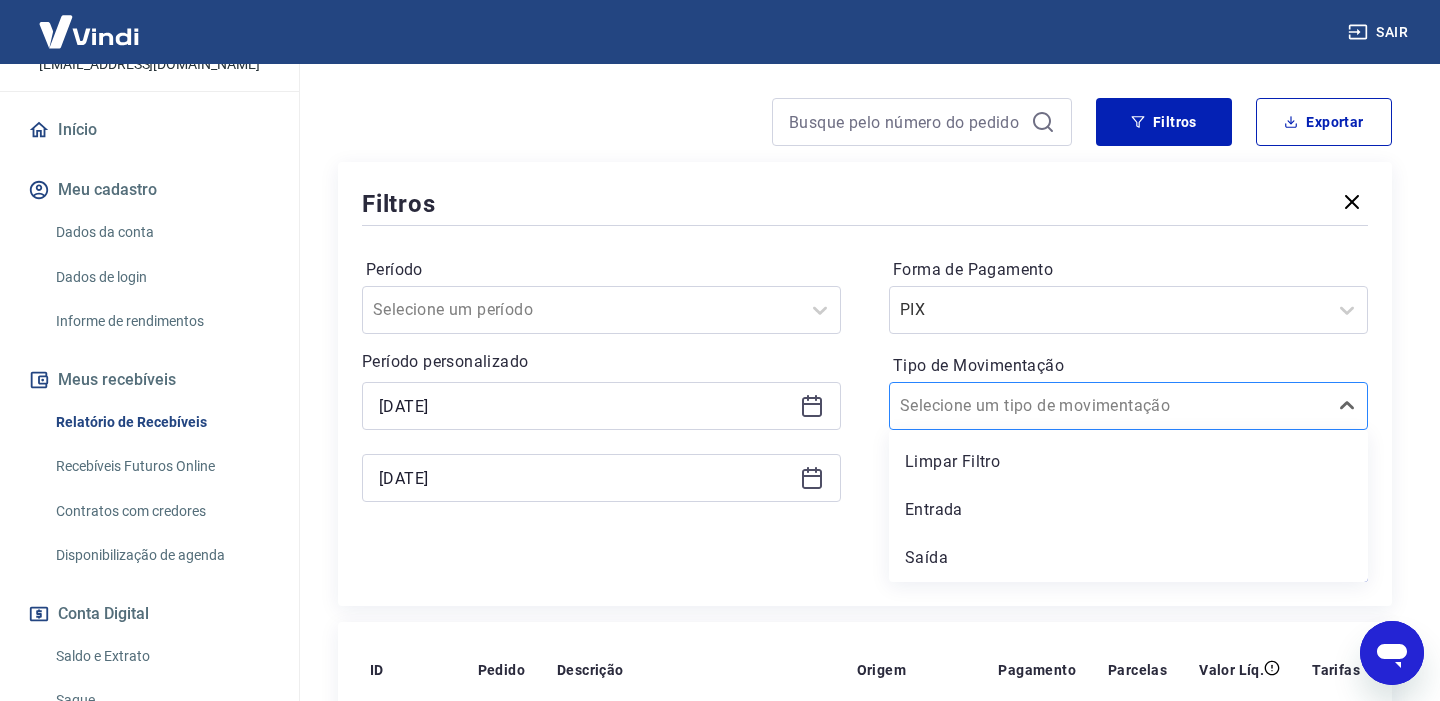 click on "Tipo de Movimentação" at bounding box center [1001, 406] 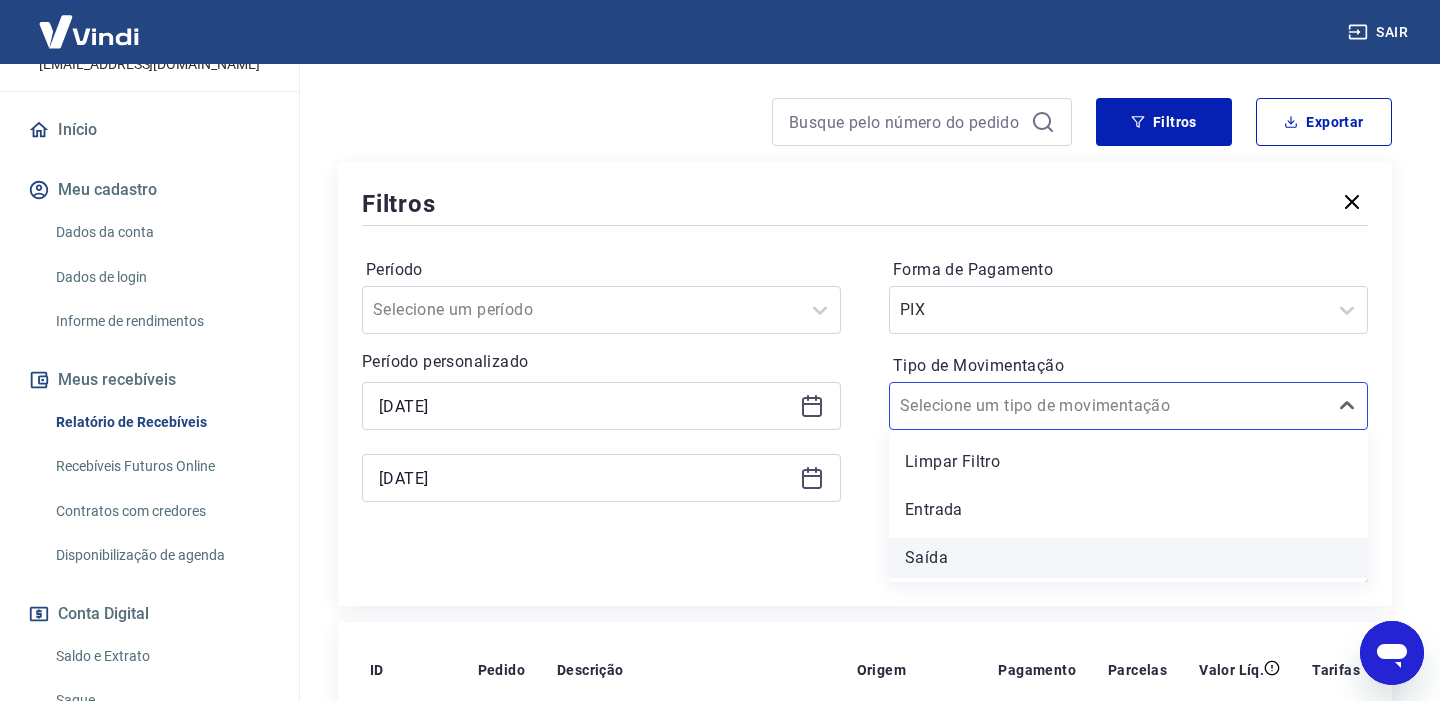 click on "Saída" at bounding box center [1128, 558] 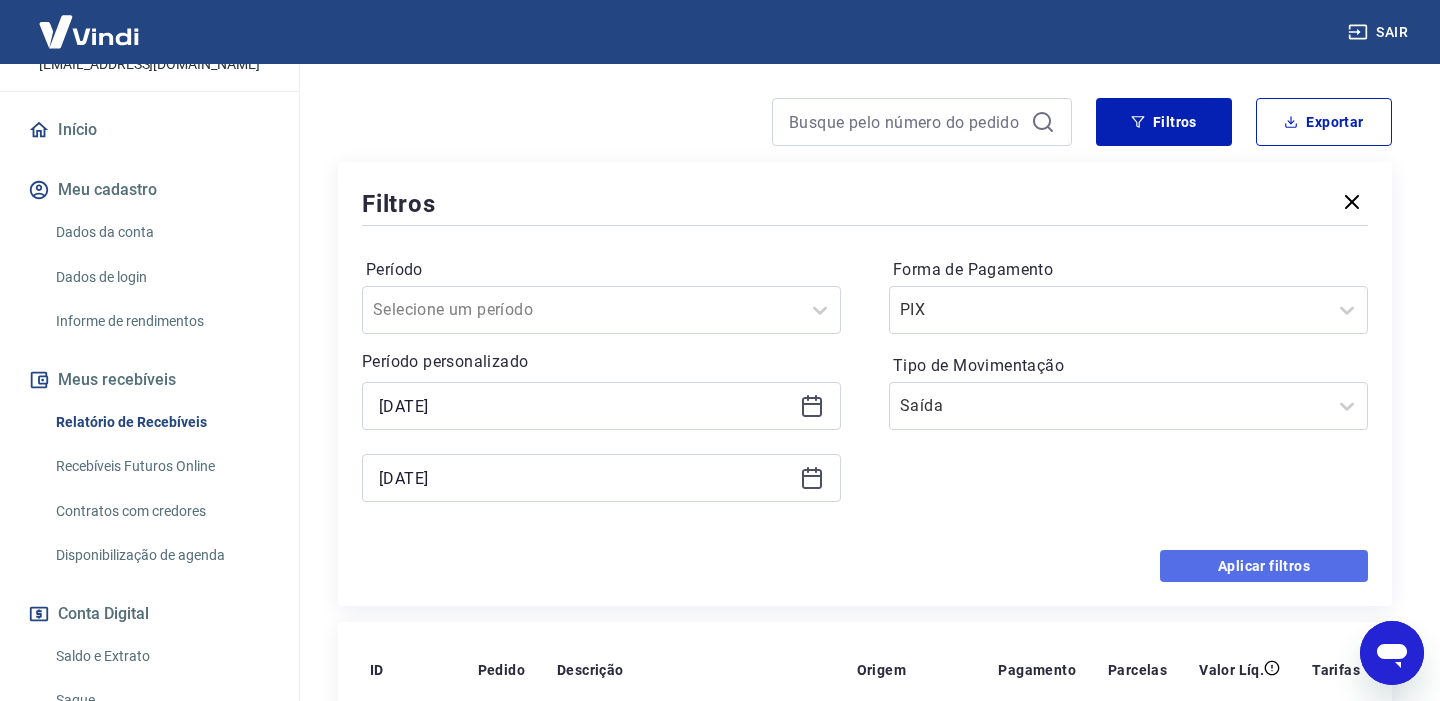 click on "Aplicar filtros" at bounding box center [1264, 566] 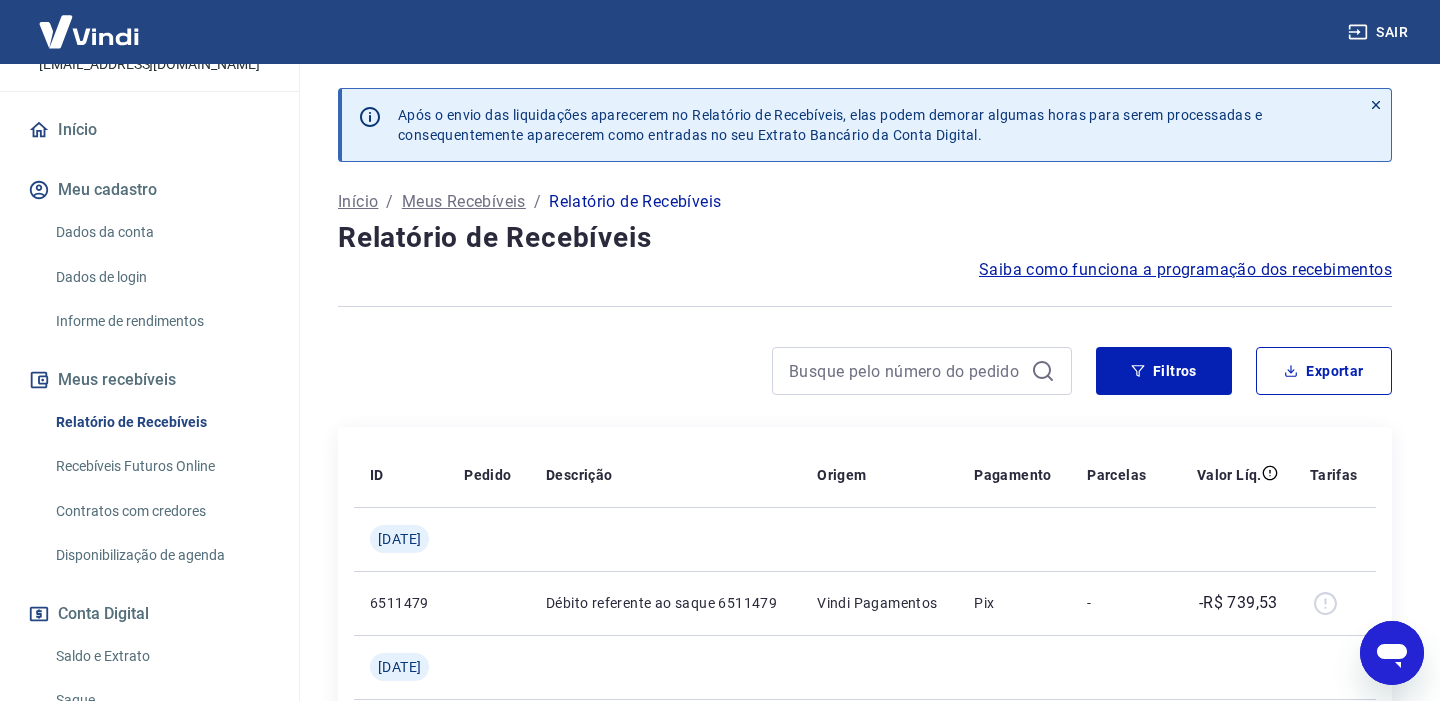 scroll, scrollTop: 70, scrollLeft: 0, axis: vertical 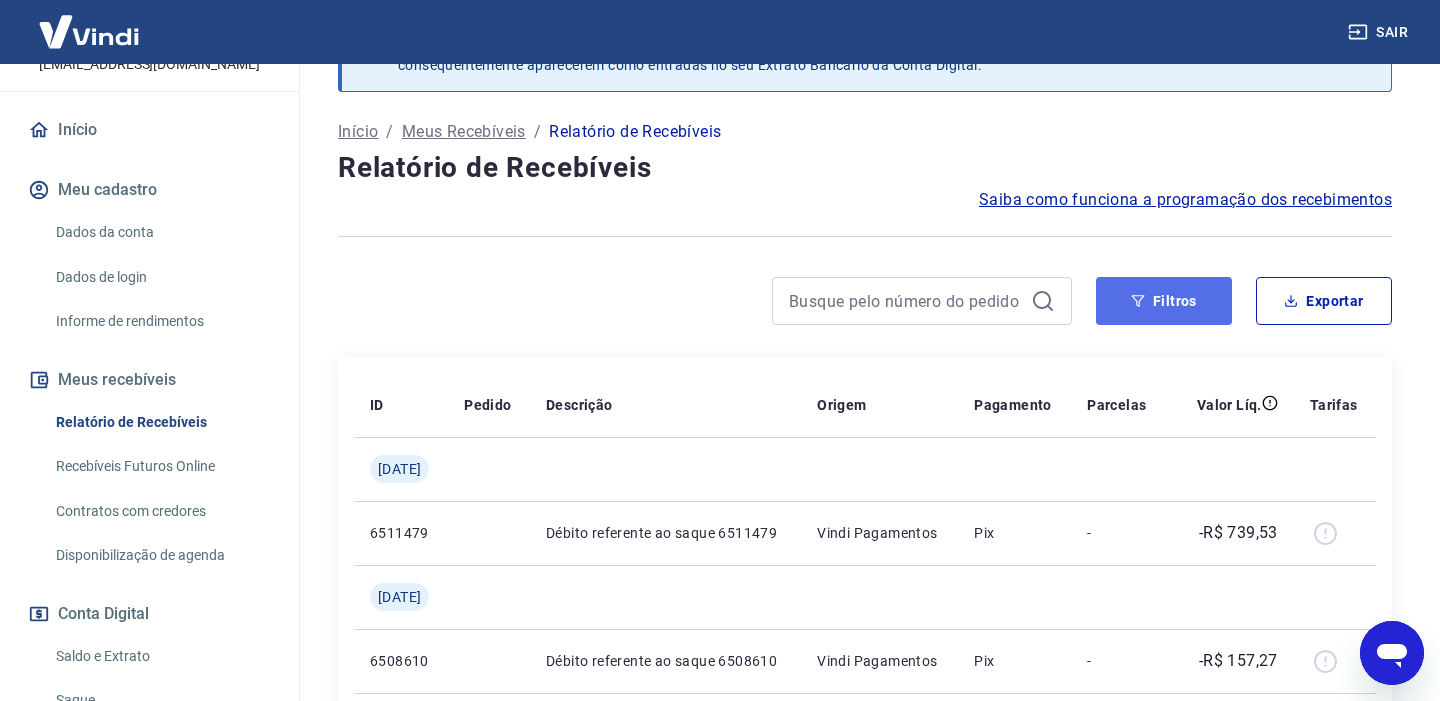click on "Filtros" at bounding box center (1164, 301) 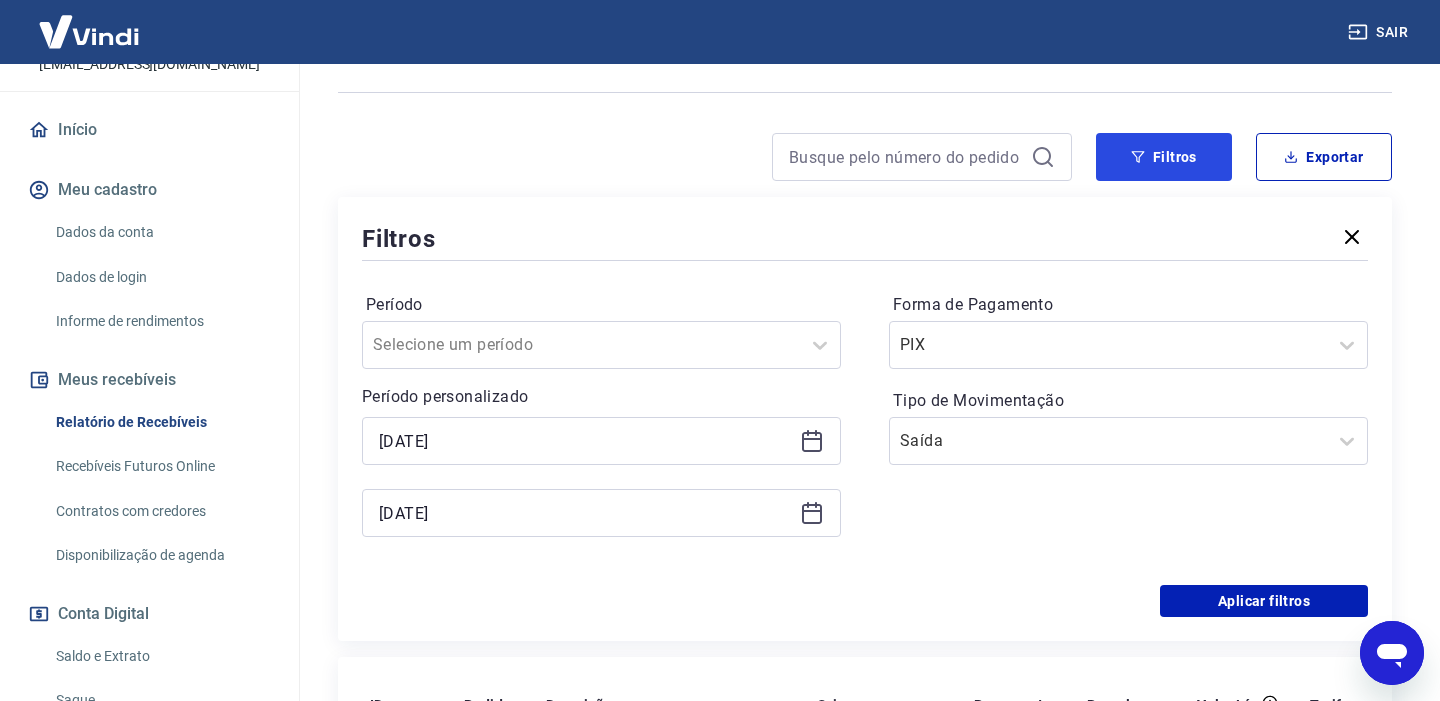 scroll, scrollTop: 238, scrollLeft: 0, axis: vertical 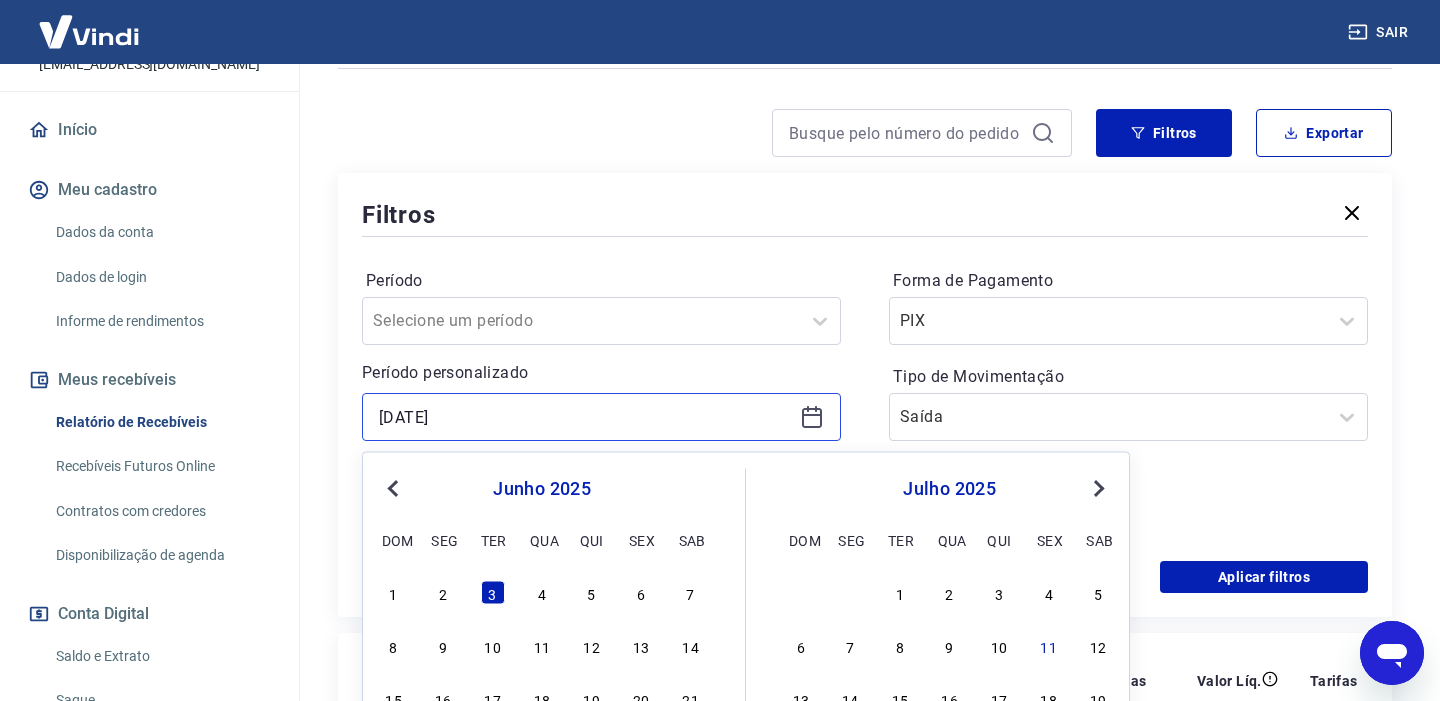 click on "[DATE]" at bounding box center [585, 417] 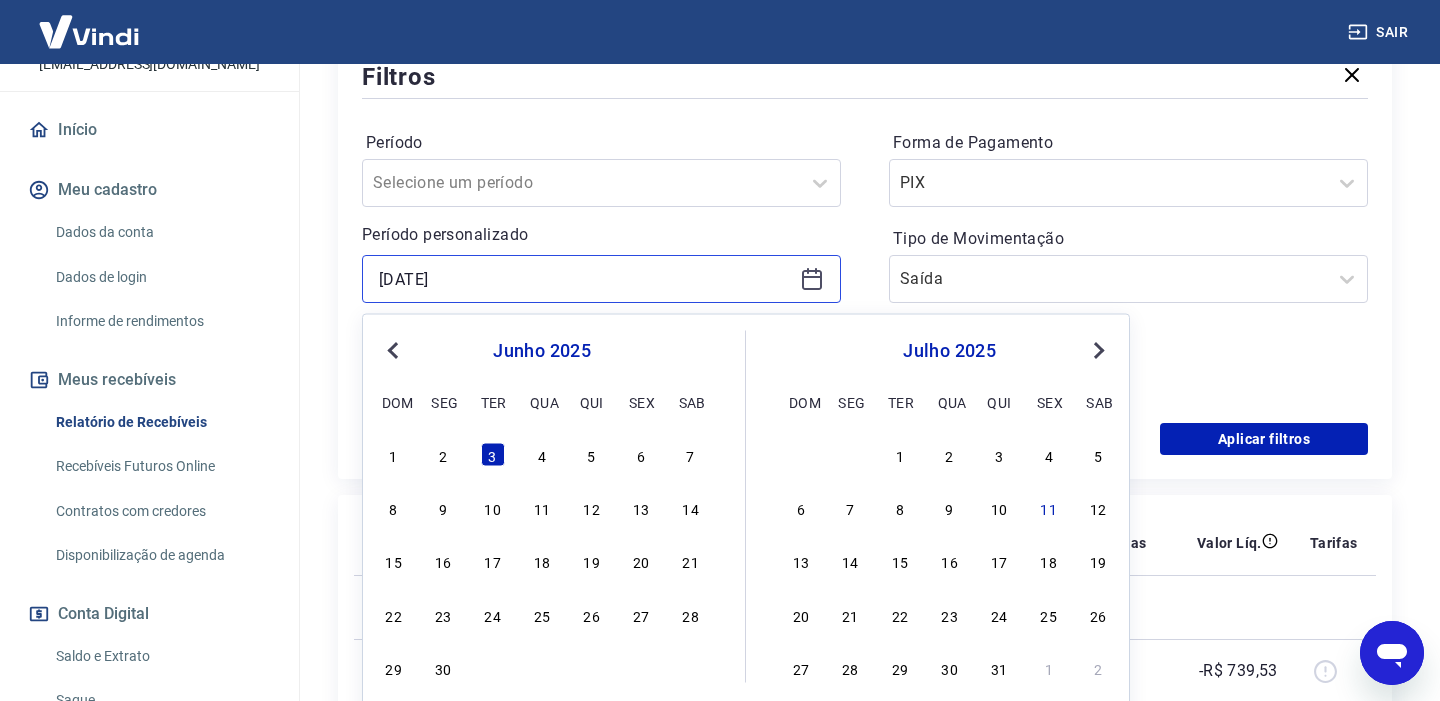 scroll, scrollTop: 375, scrollLeft: 0, axis: vertical 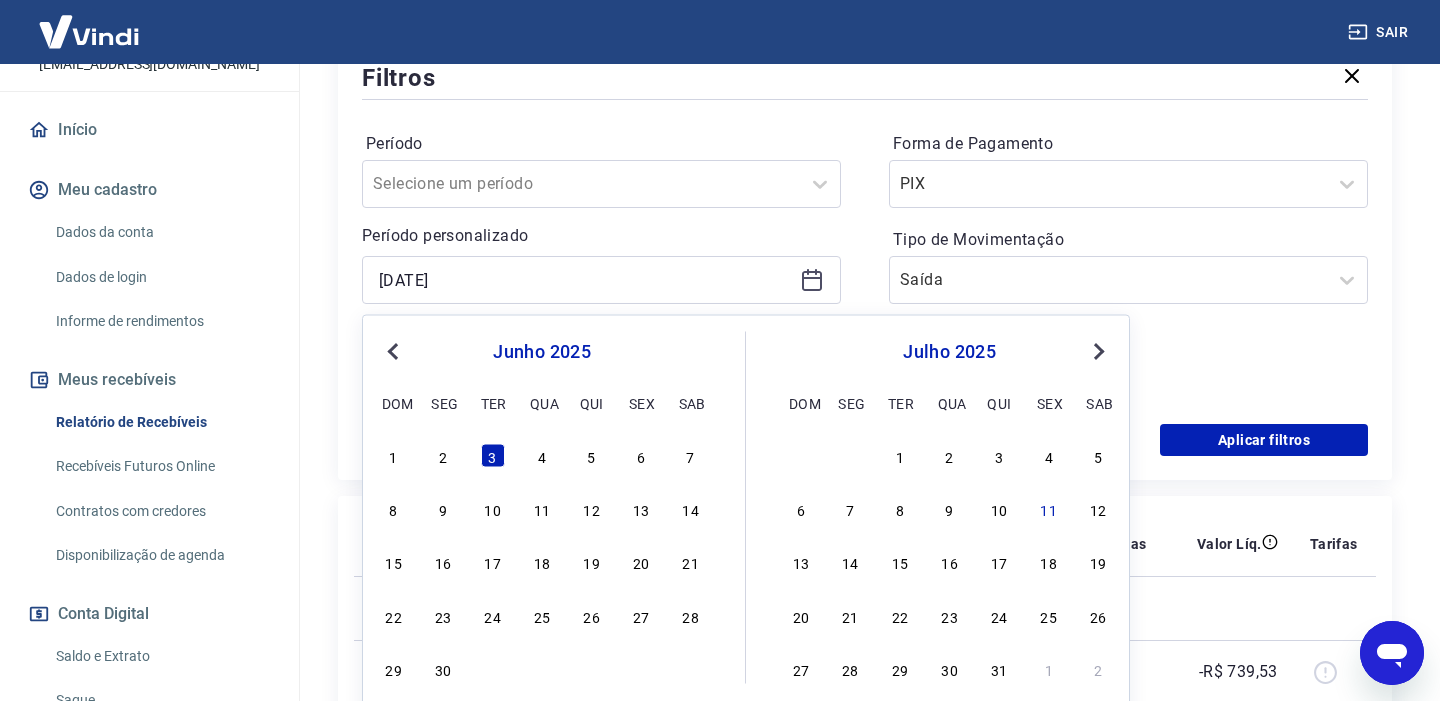 click on "2" at bounding box center (950, 455) 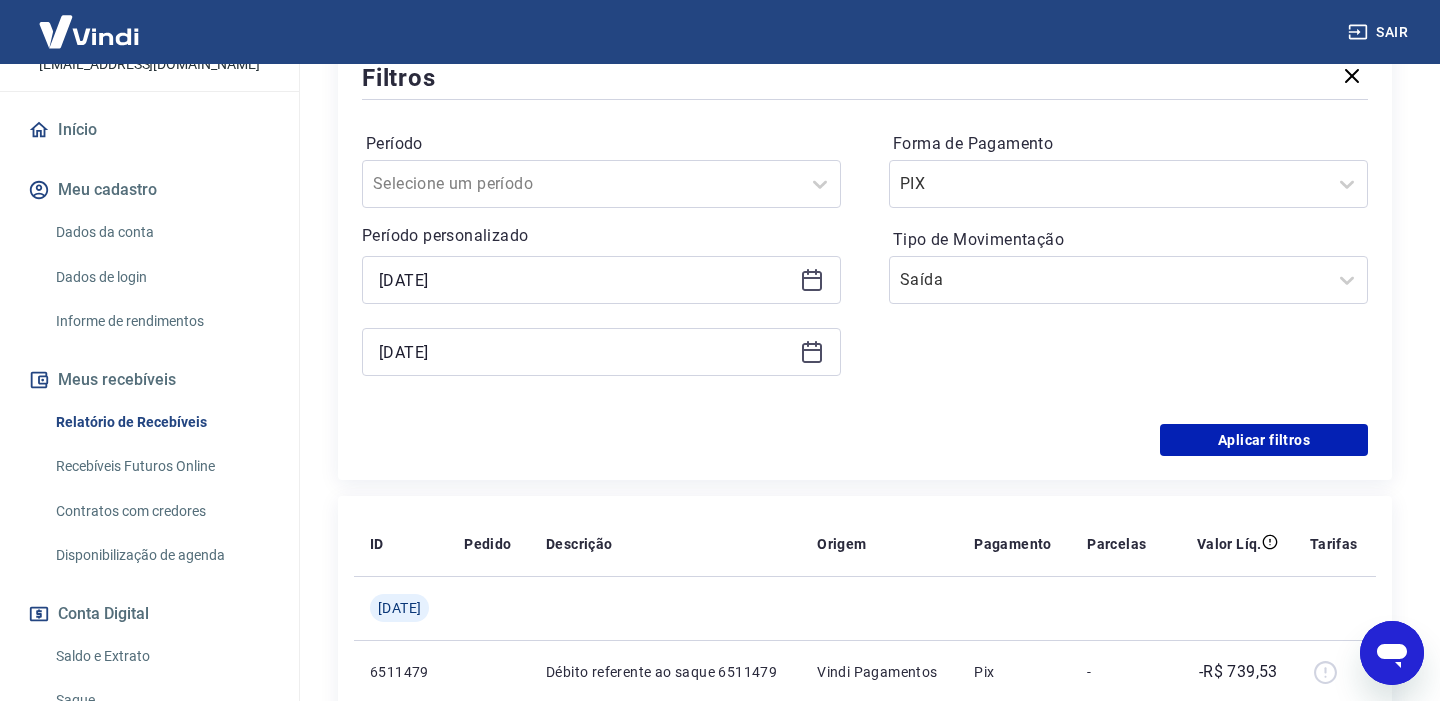 click on "[DATE]" at bounding box center [601, 352] 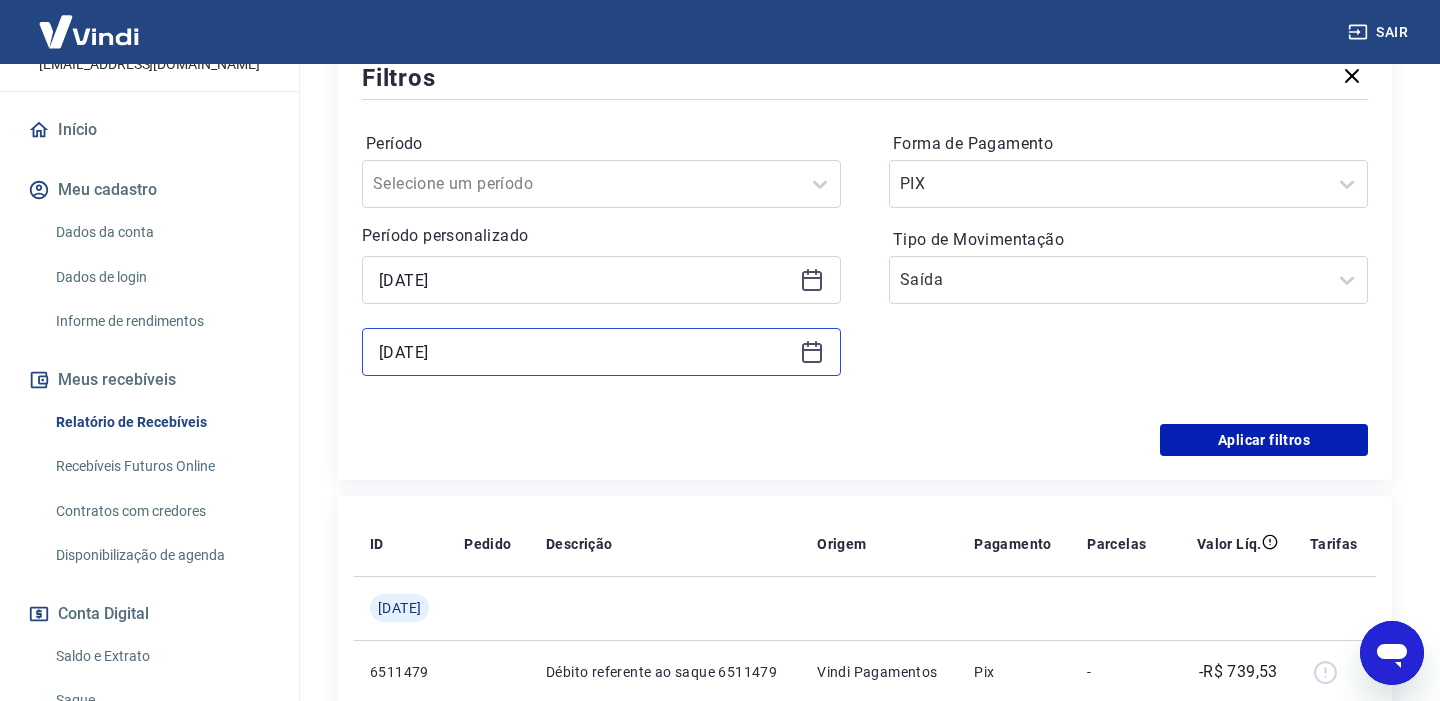 click on "[DATE]" at bounding box center [585, 352] 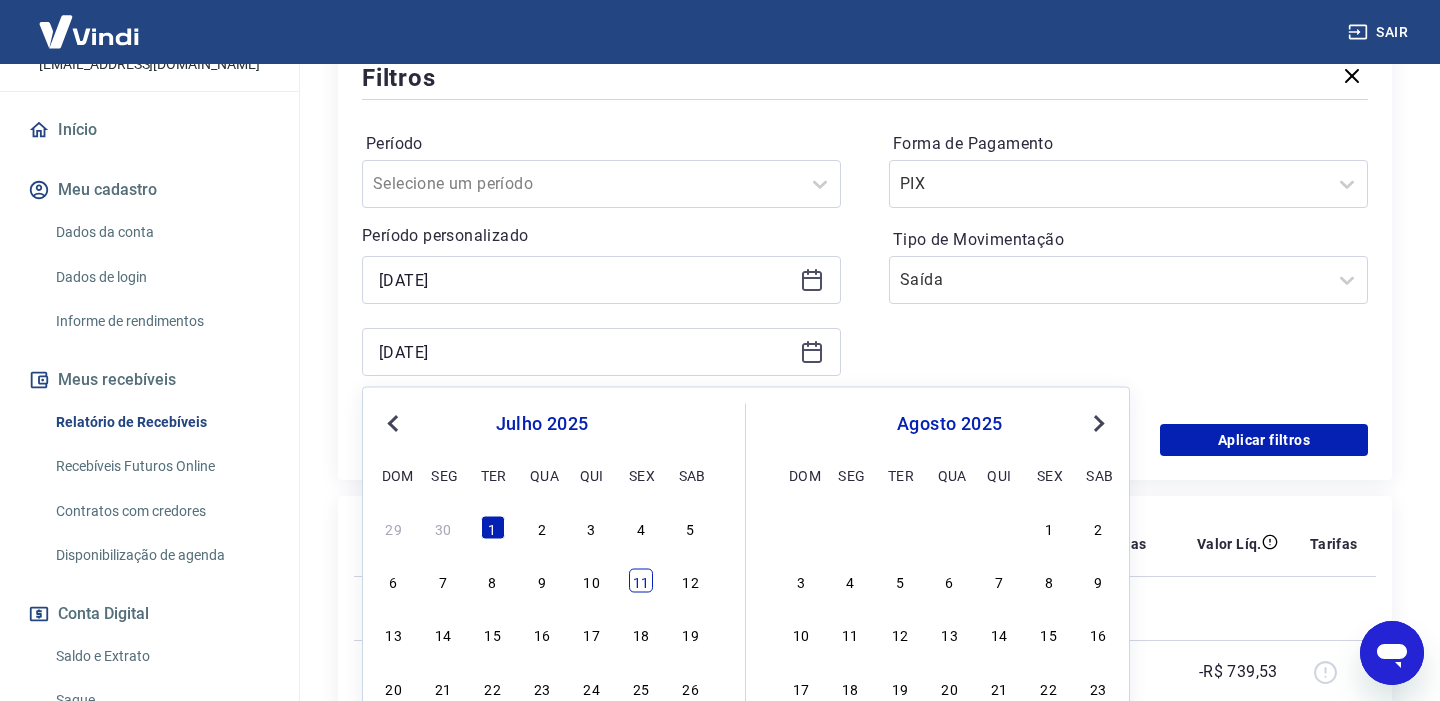click on "11" at bounding box center [641, 581] 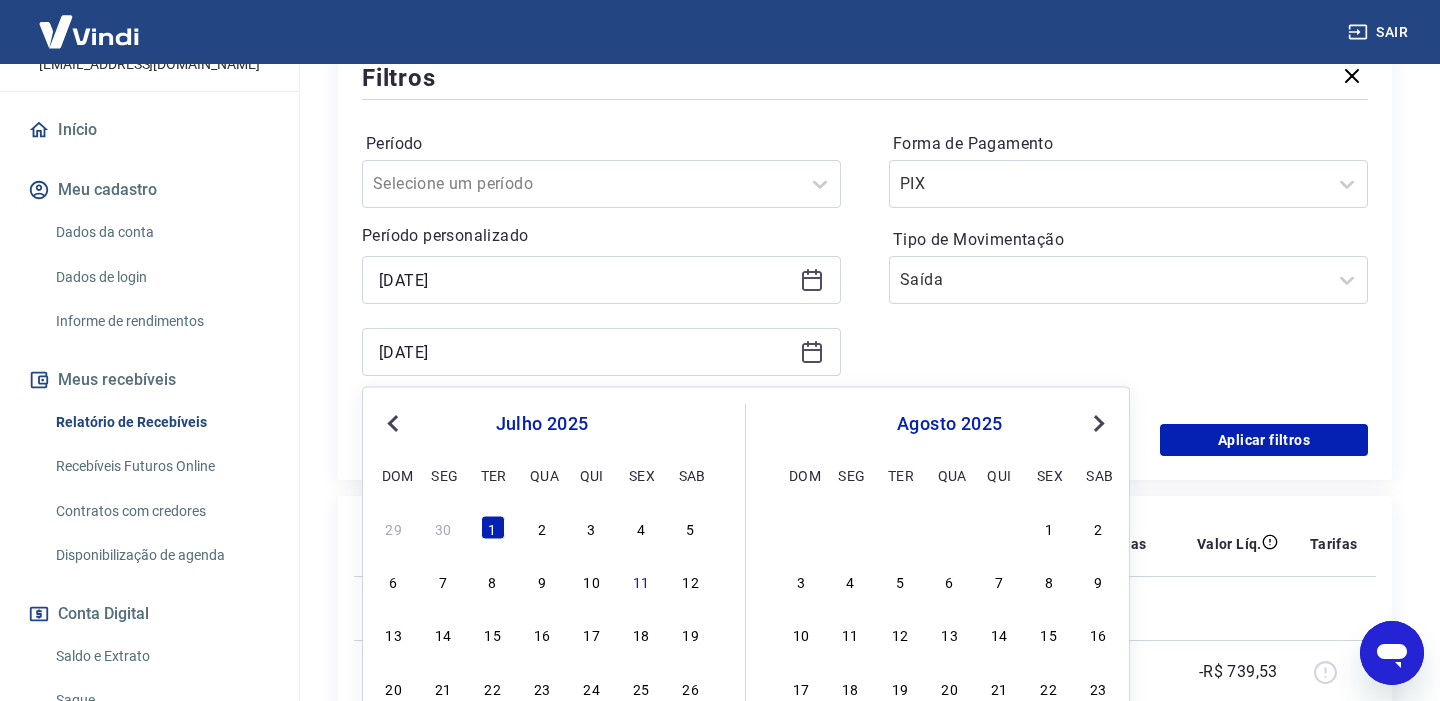 type on "[DATE]" 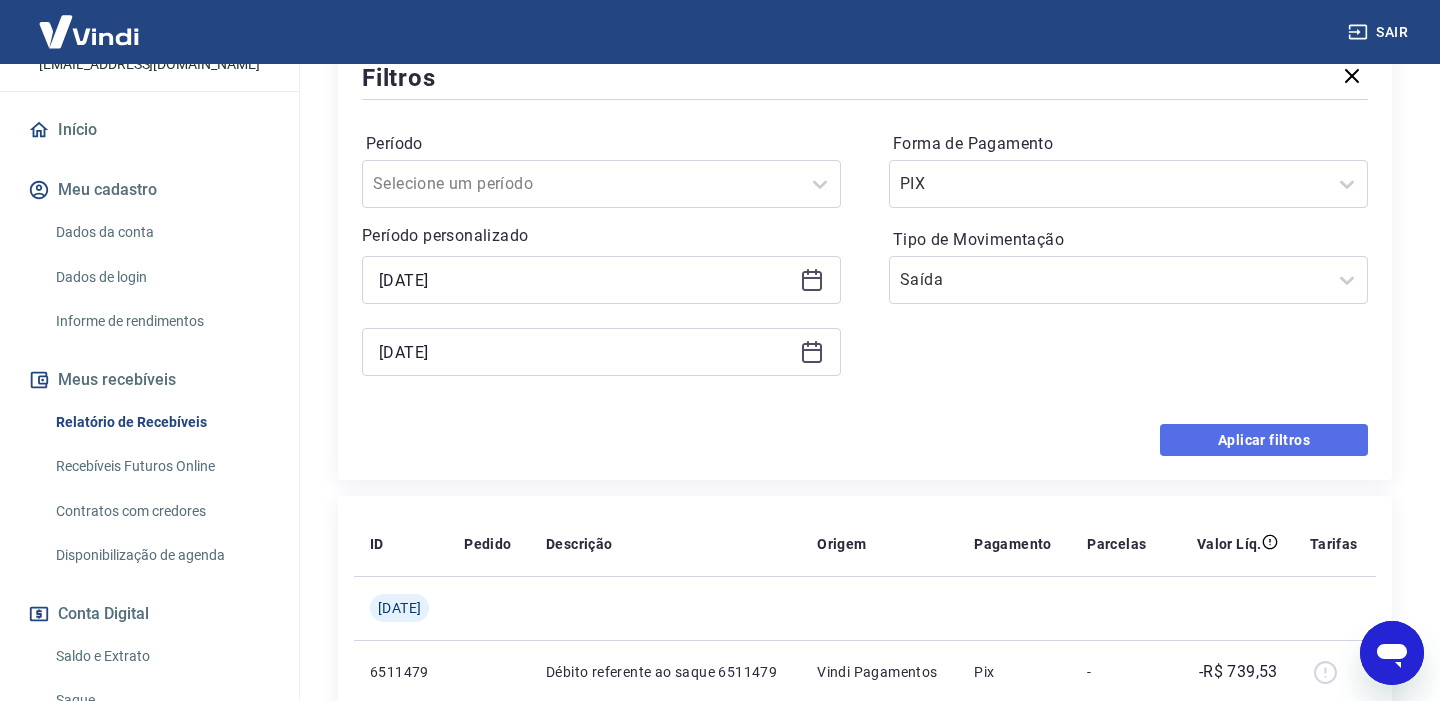 click on "Aplicar filtros" at bounding box center [1264, 440] 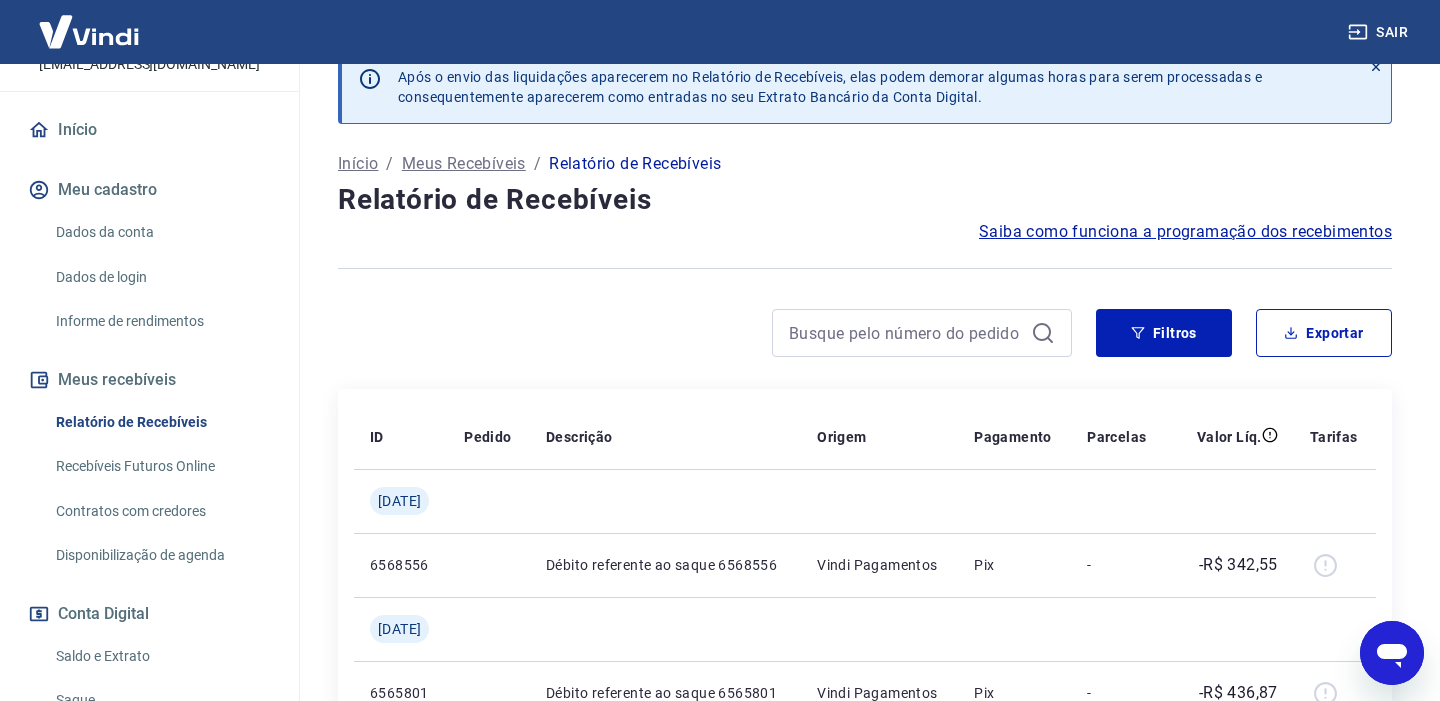 scroll, scrollTop: 0, scrollLeft: 0, axis: both 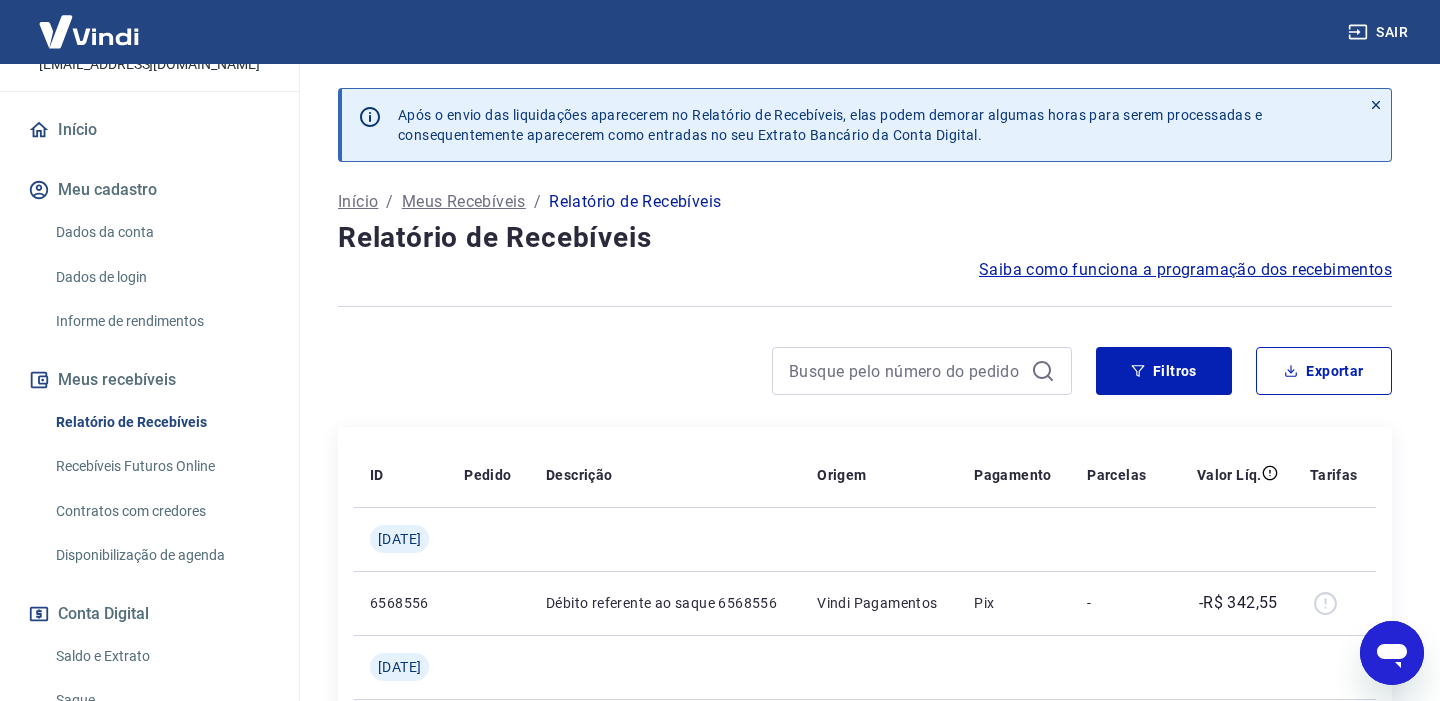 click on "Início" at bounding box center (149, 130) 